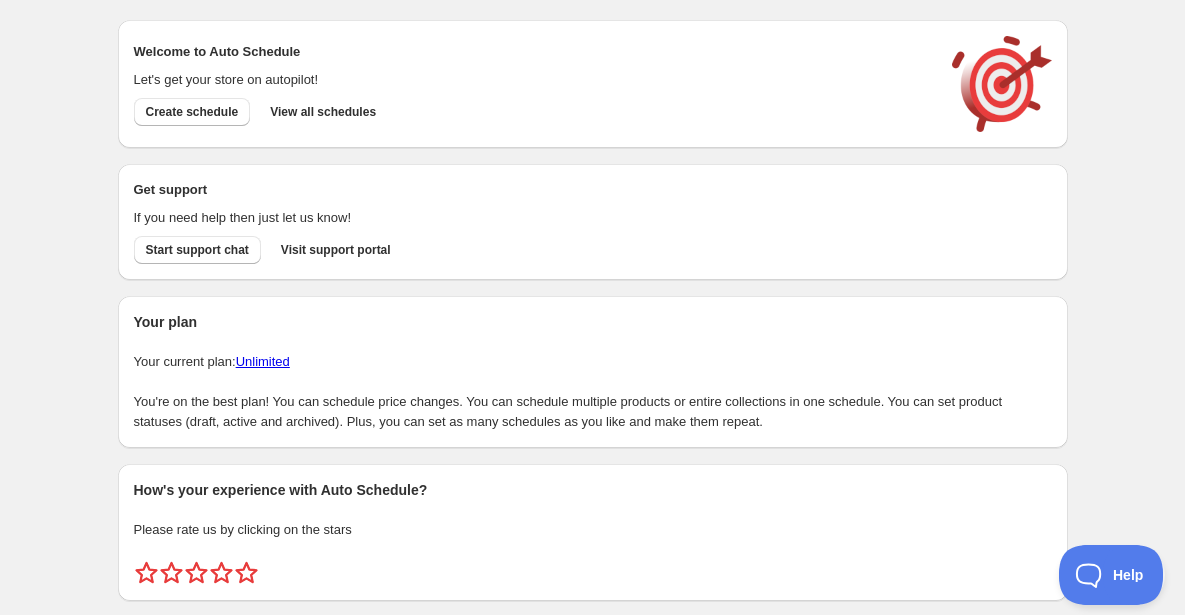 scroll, scrollTop: 0, scrollLeft: 0, axis: both 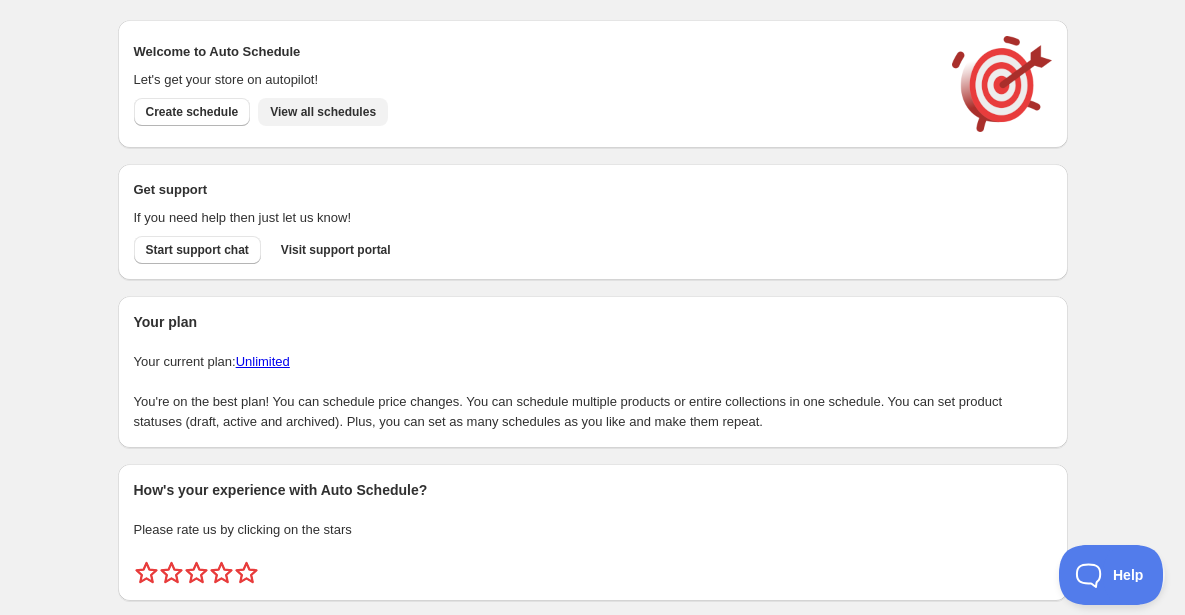 click on "View all schedules" at bounding box center [323, 112] 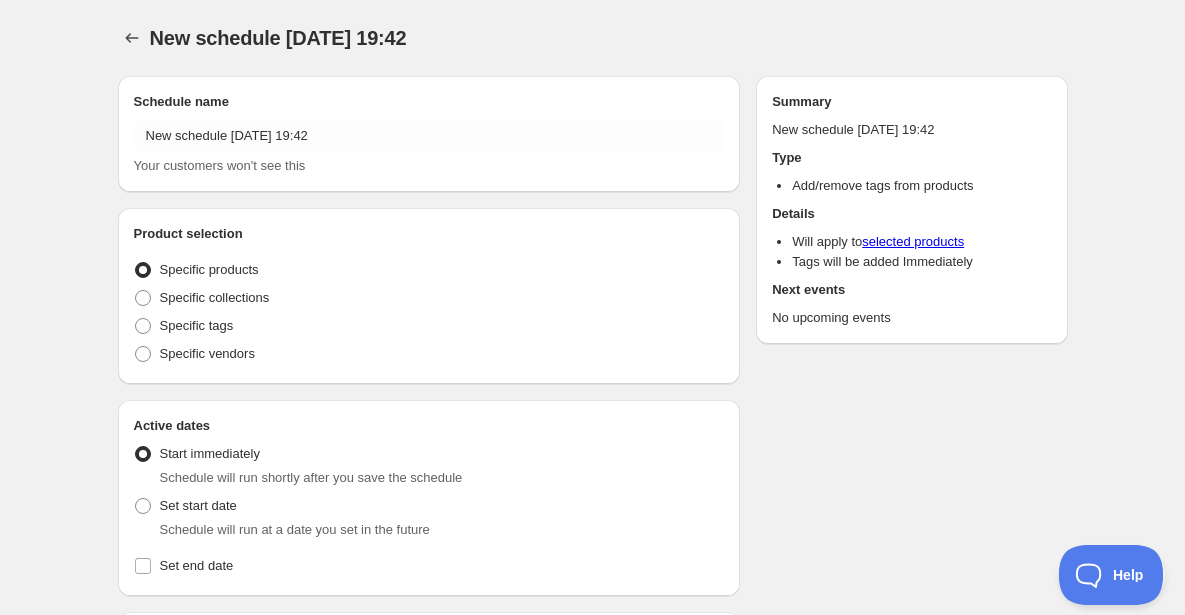 radio on "true" 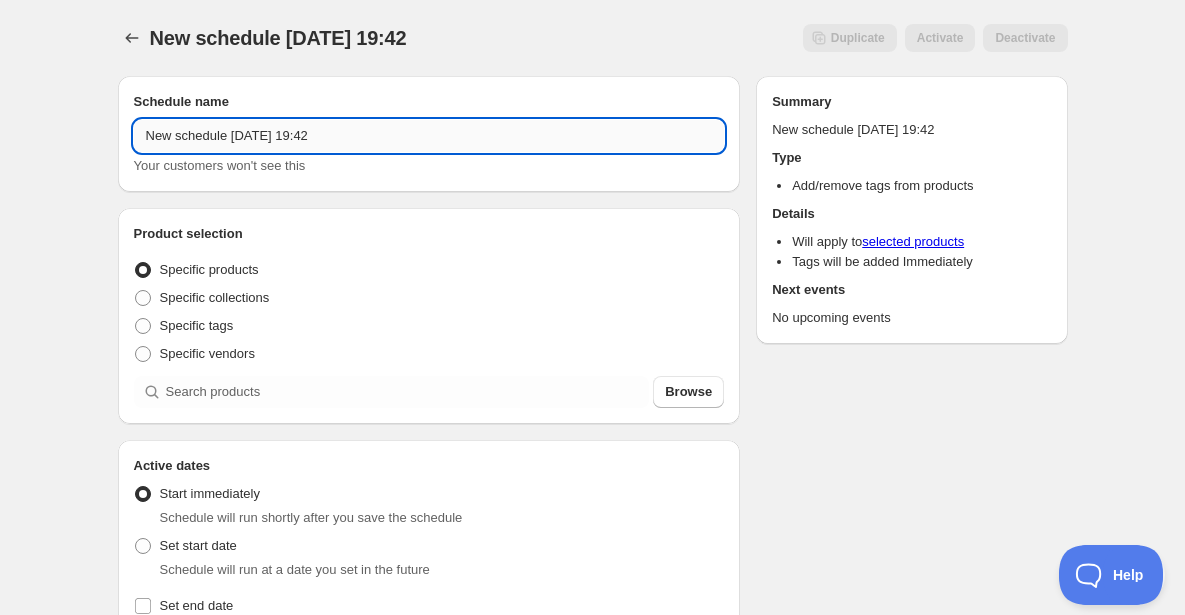 click on "New schedule Jul 24 2025 19:42" at bounding box center [429, 136] 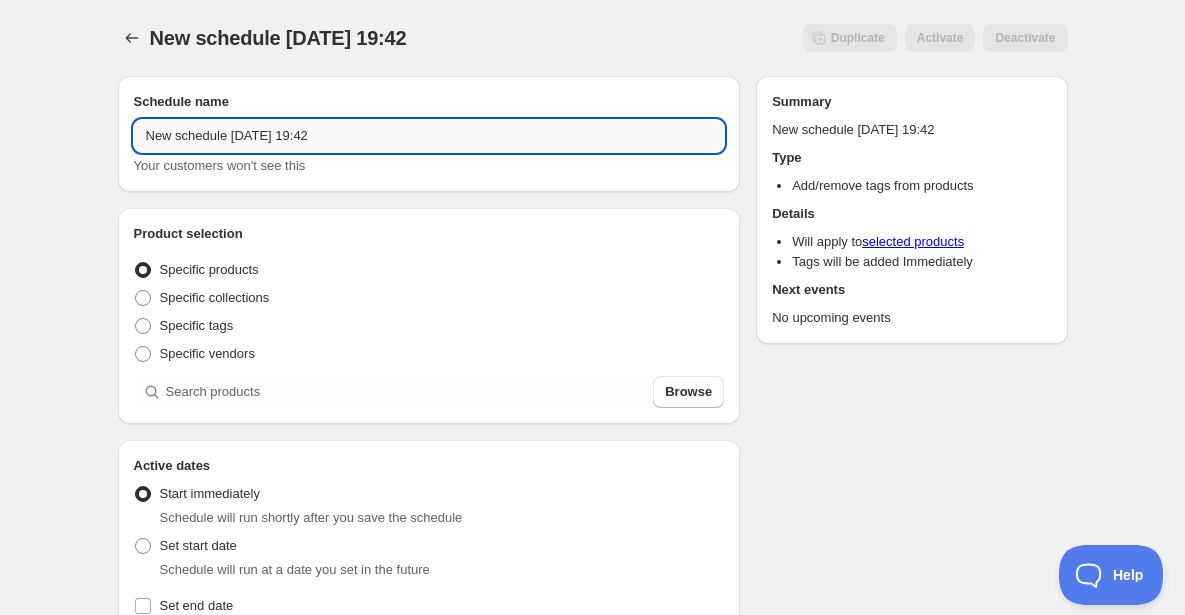 paste on "nutcracker magic" 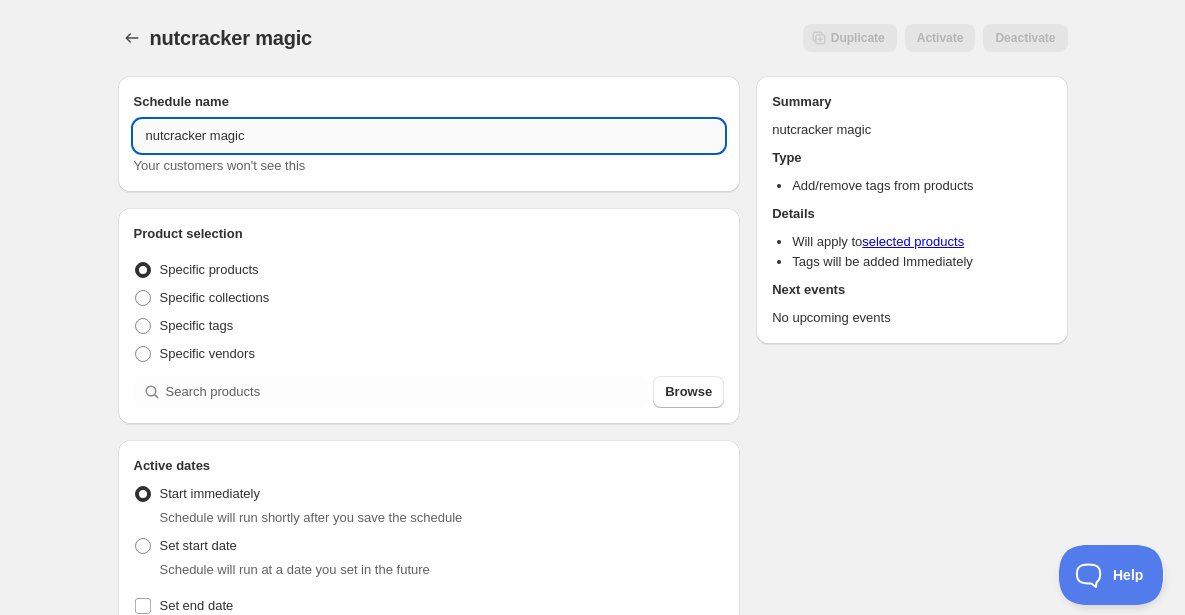click on "nutcracker magic" at bounding box center (429, 136) 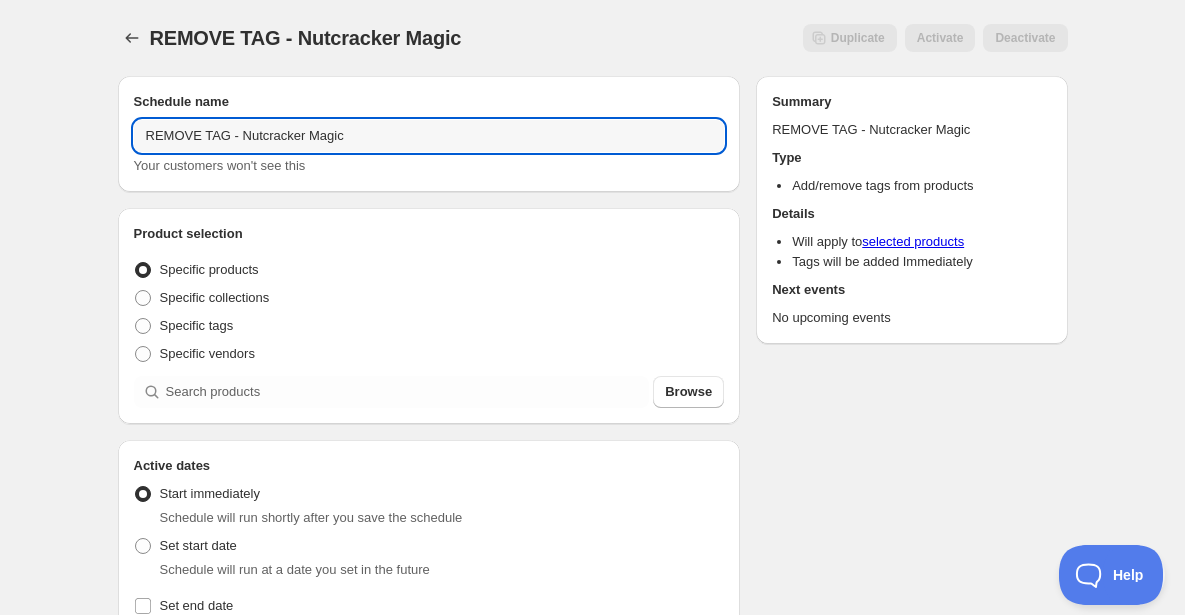 type on "REMOVE TAG - Nutcracker Magic" 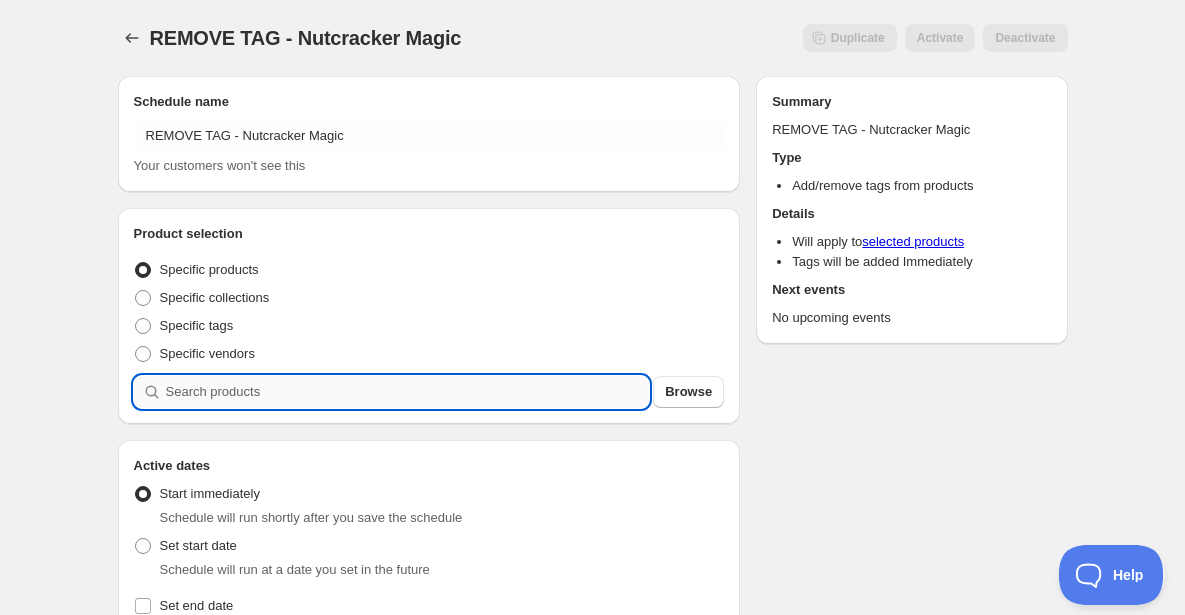 click at bounding box center (408, 392) 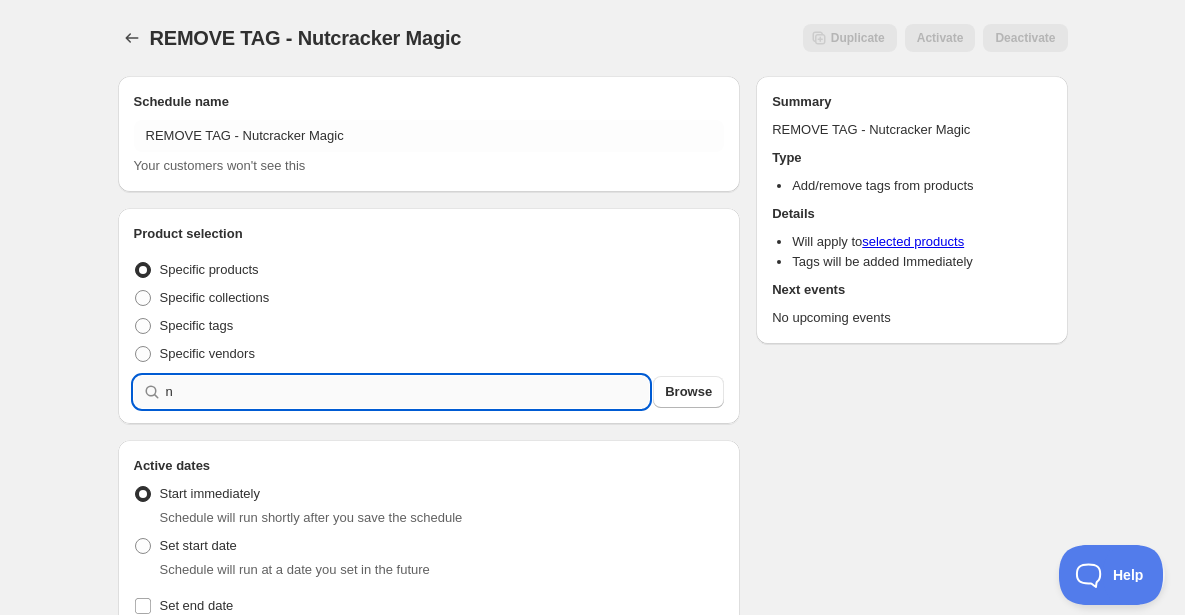 type on "n" 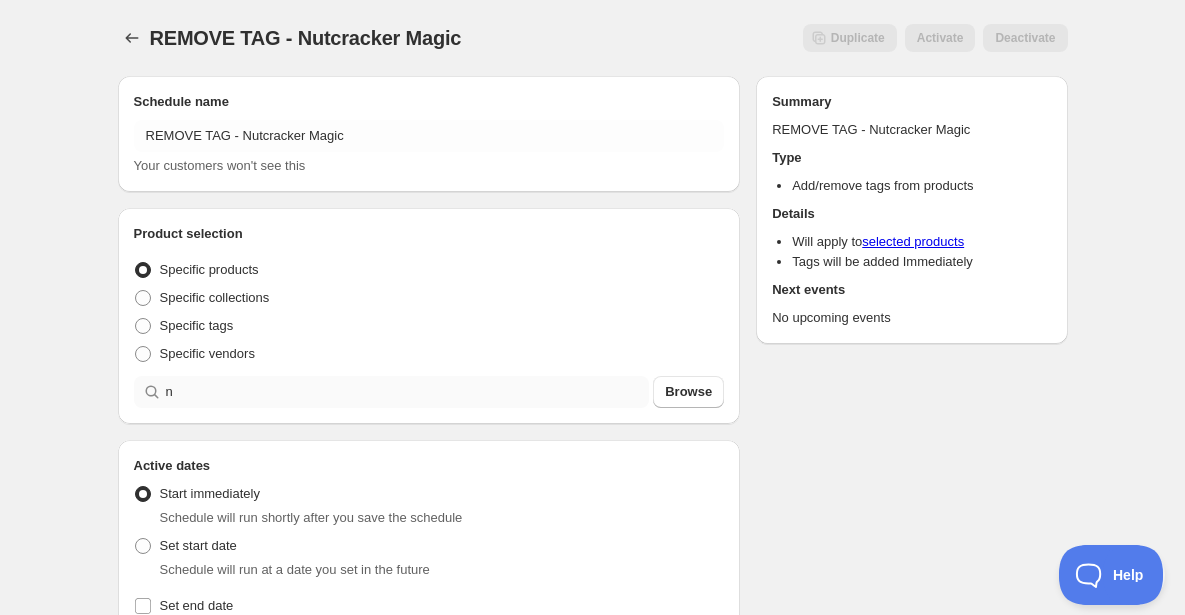 type 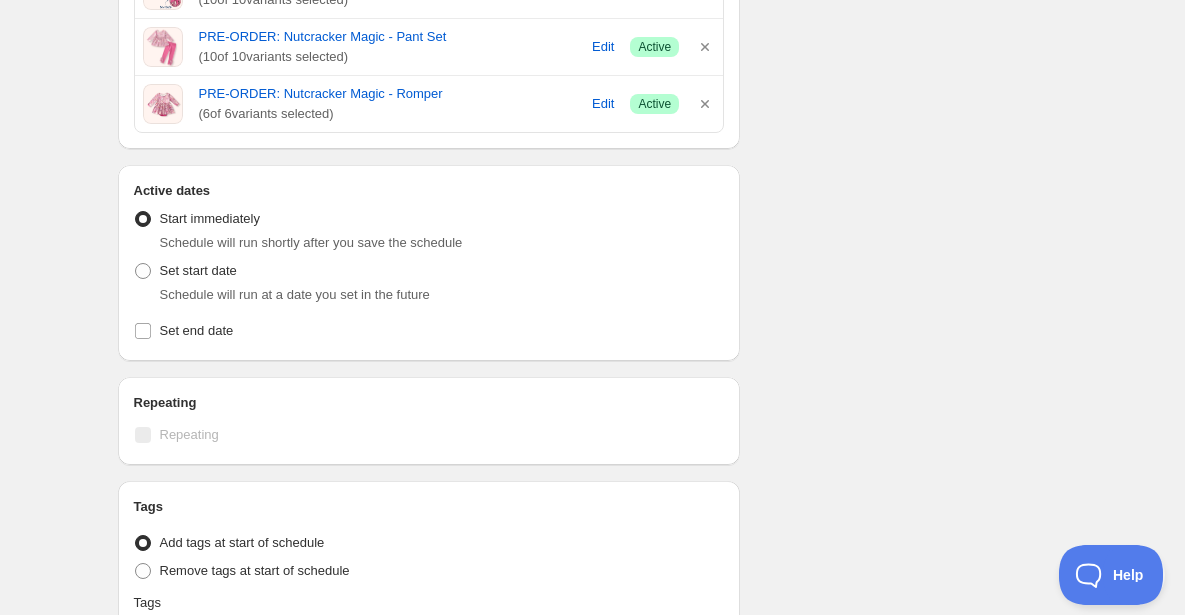 scroll, scrollTop: 582, scrollLeft: 0, axis: vertical 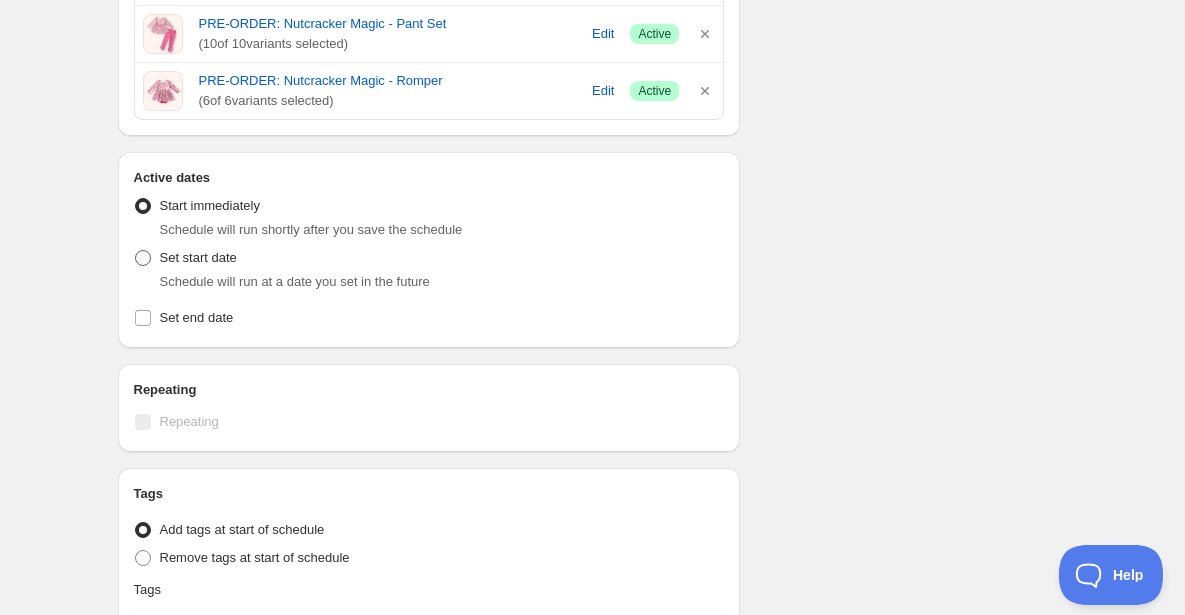 click at bounding box center (143, 258) 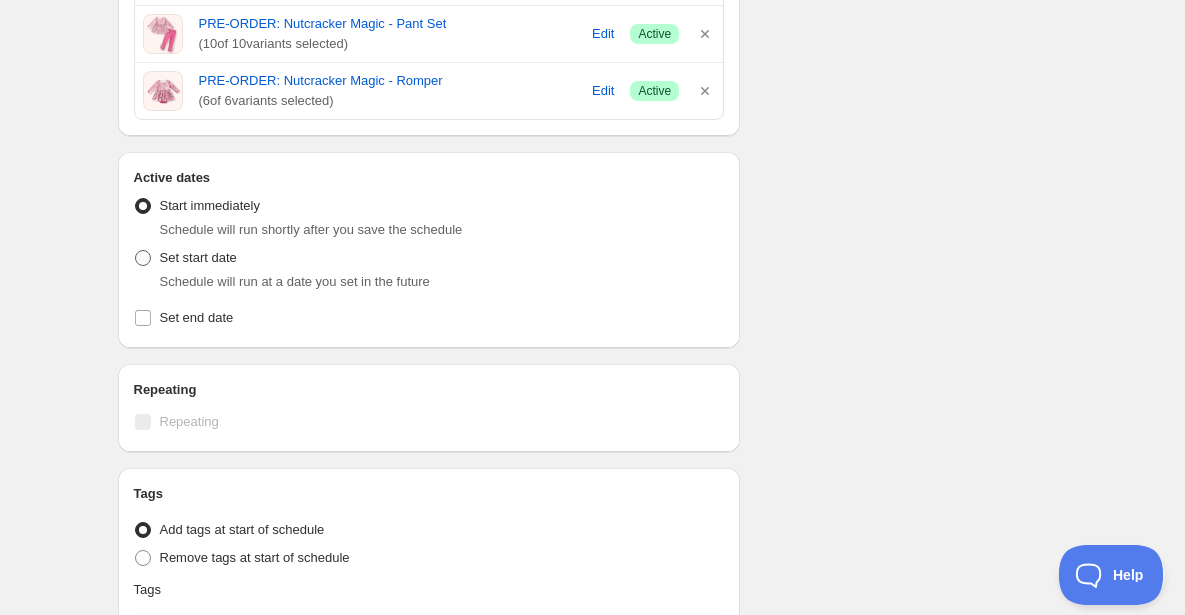 radio on "true" 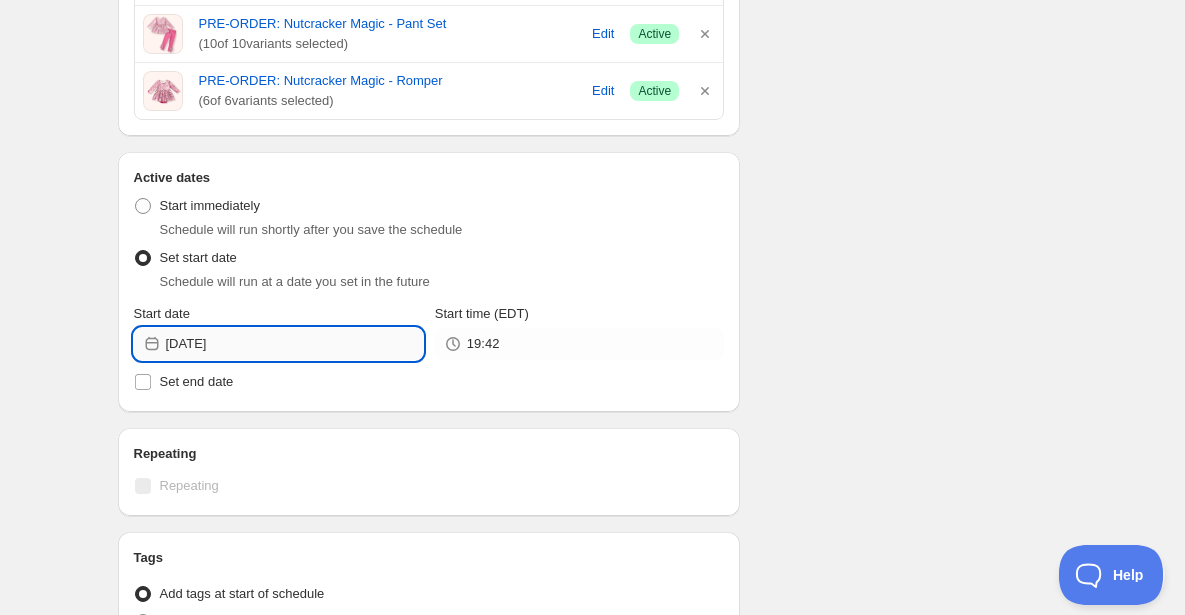 click on "2025-07-24" at bounding box center [294, 344] 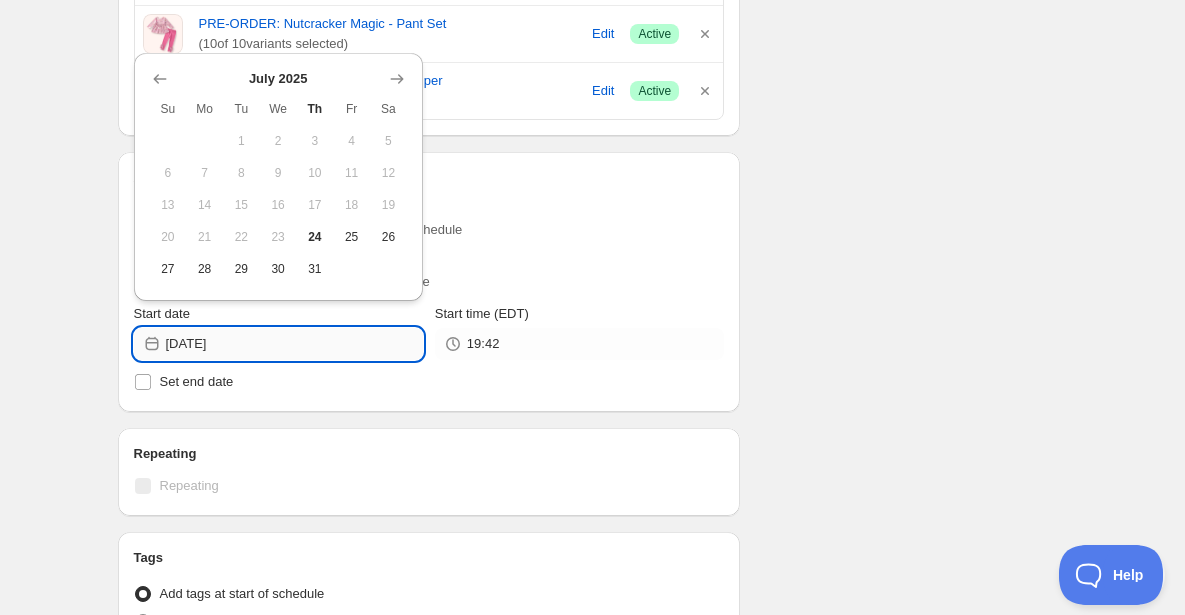 click on "2025-07-24" at bounding box center (294, 344) 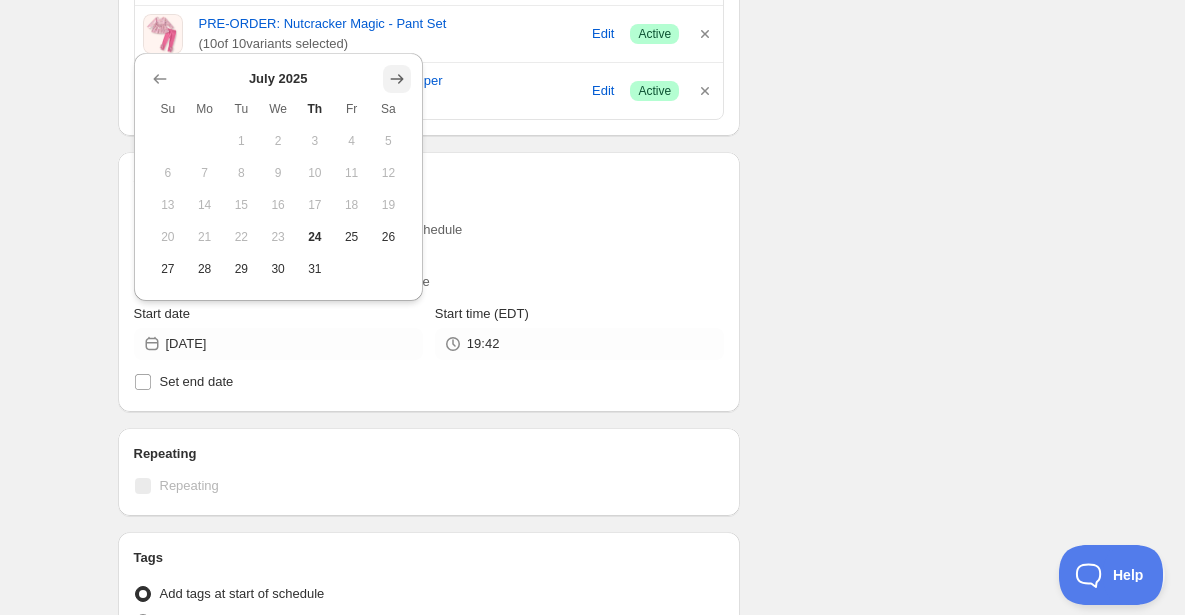 click 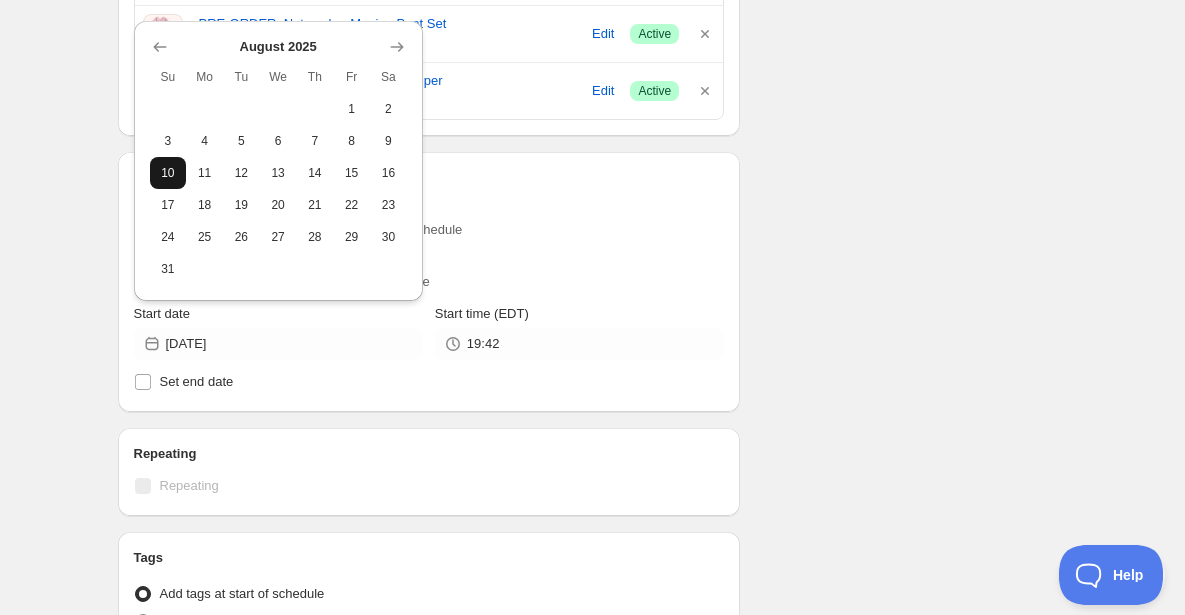 click on "10" at bounding box center [168, 173] 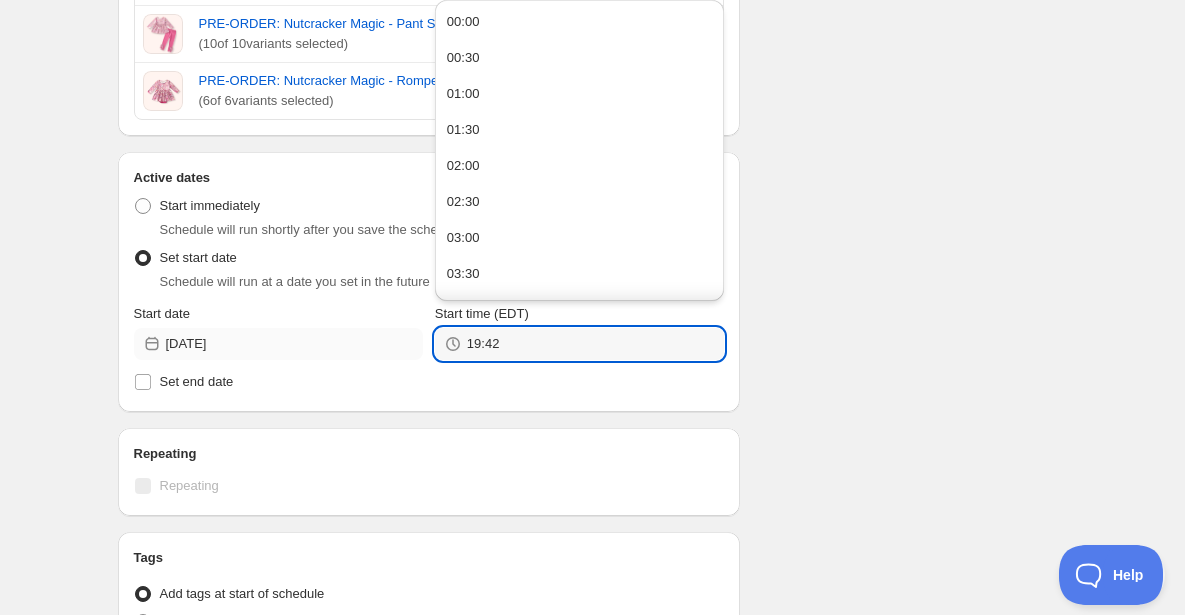 drag, startPoint x: 530, startPoint y: 338, endPoint x: 394, endPoint y: 336, distance: 136.01471 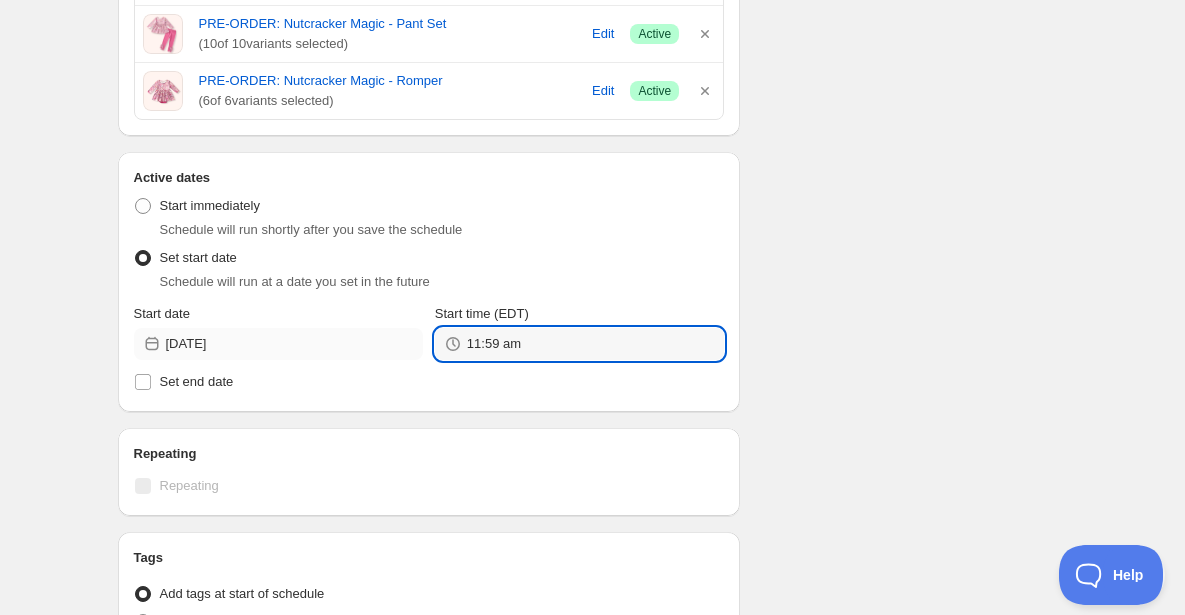 type on "11:59" 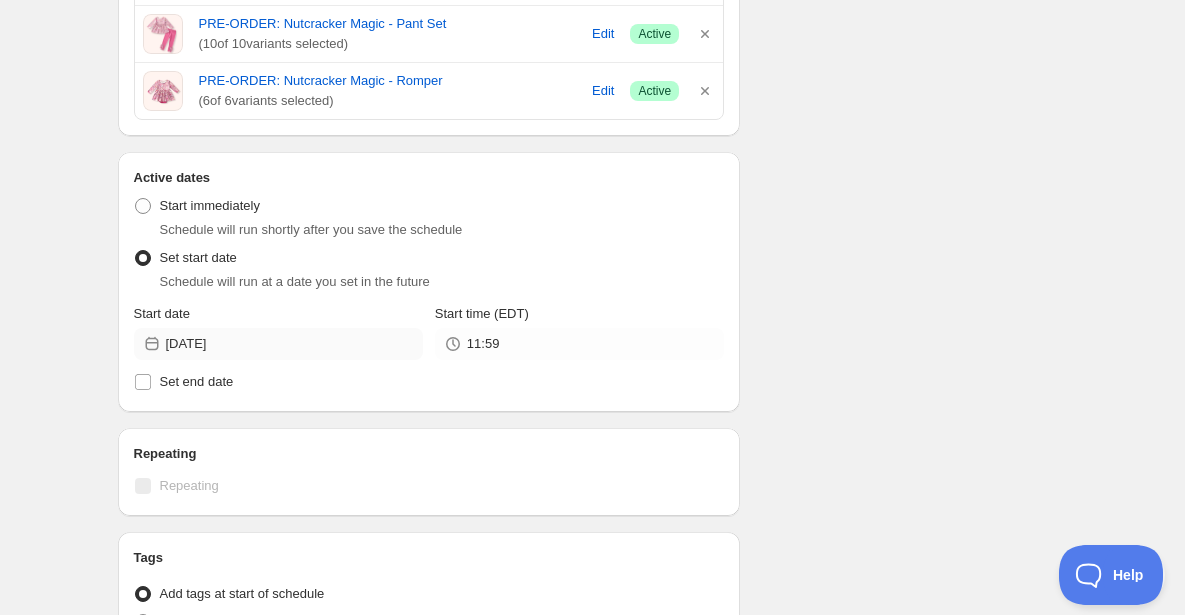scroll, scrollTop: 955, scrollLeft: 0, axis: vertical 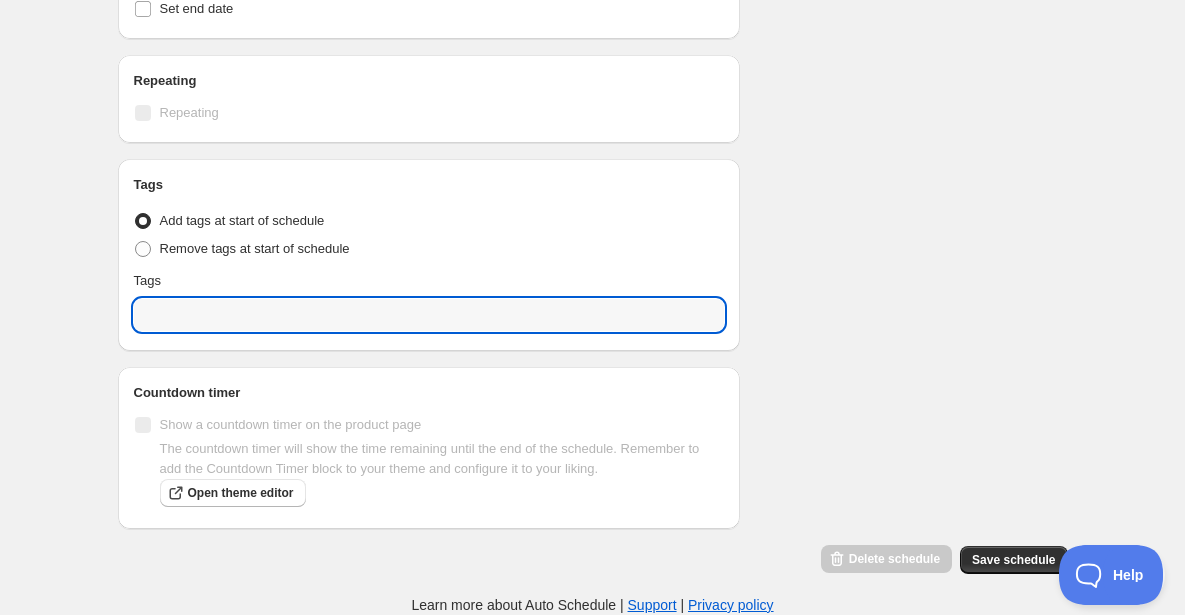 click on "Schedule name REMOVE TAG - Nutcracker Magic Your customers won't see this Product selection Entity type Specific products Specific collections Specific tags Specific vendors Browse PRE-ORDER: Nutcracker Magic - Bow Headband ( 1  of   1  variants selected) Success Active PRE-ORDER: Nutcracker Magic - Doll Dress ( 1  of   1  variants selected) Success Active PRE-ORDER: Nutcracker Magic - Dress ( 10  of   10  variants selected) Edit Success Active PRE-ORDER: Nutcracker Magic - Pant Set ( 10  of   10  variants selected) Edit Success Active PRE-ORDER: Nutcracker Magic - Romper ( 6  of   6  variants selected) Edit Success Active Active dates Active Date Type Start immediately Schedule will run shortly after you save the schedule Set start date Schedule will run at a date you set in the future Start date 2025-08-10 Start time (EDT) 11:59 Set end date Repeating Repeating Ok Cancel Every 1 Date range Days Weeks Months Years Days Ends Never On specific date After a number of occurances Tags Tag type Tags Summary Type" at bounding box center (585, -160) 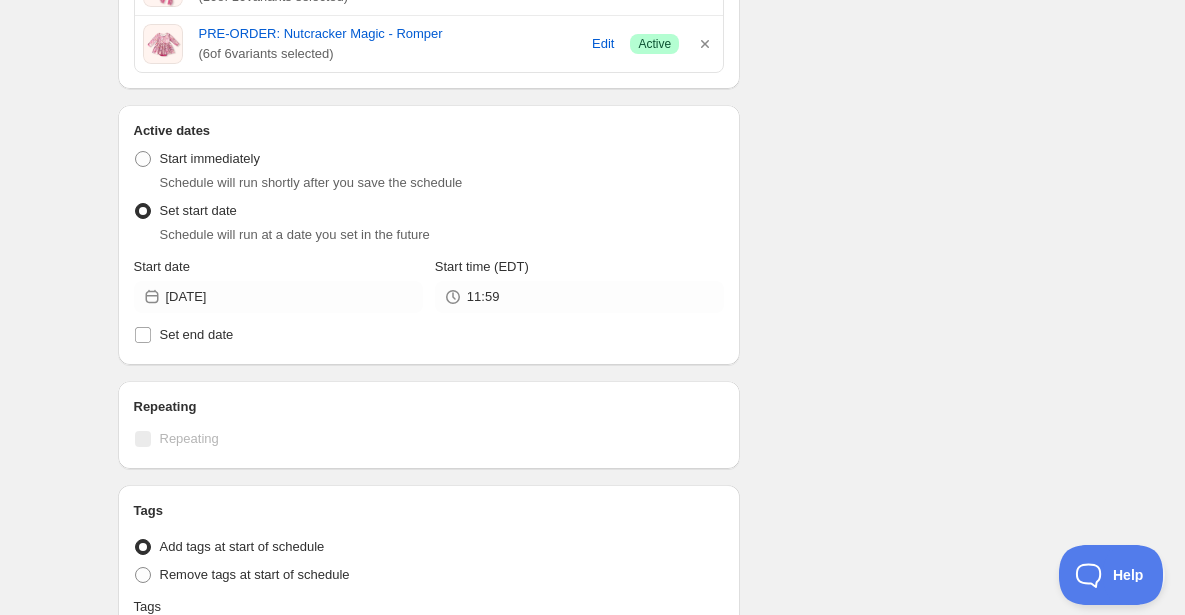 scroll, scrollTop: 628, scrollLeft: 0, axis: vertical 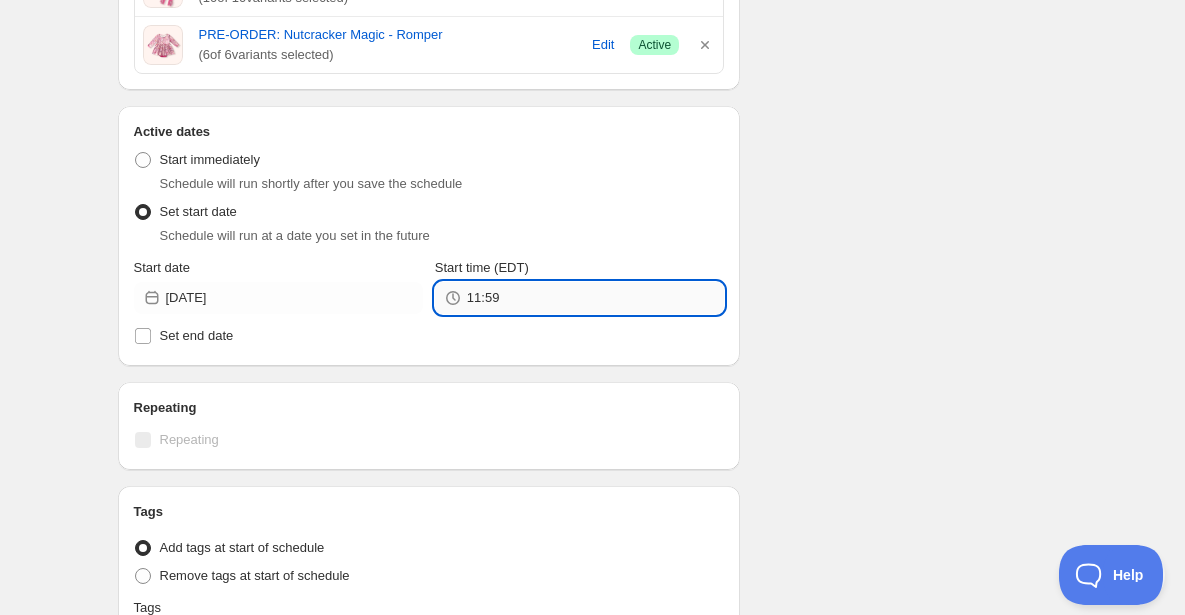 click on "11:59" at bounding box center [595, 298] 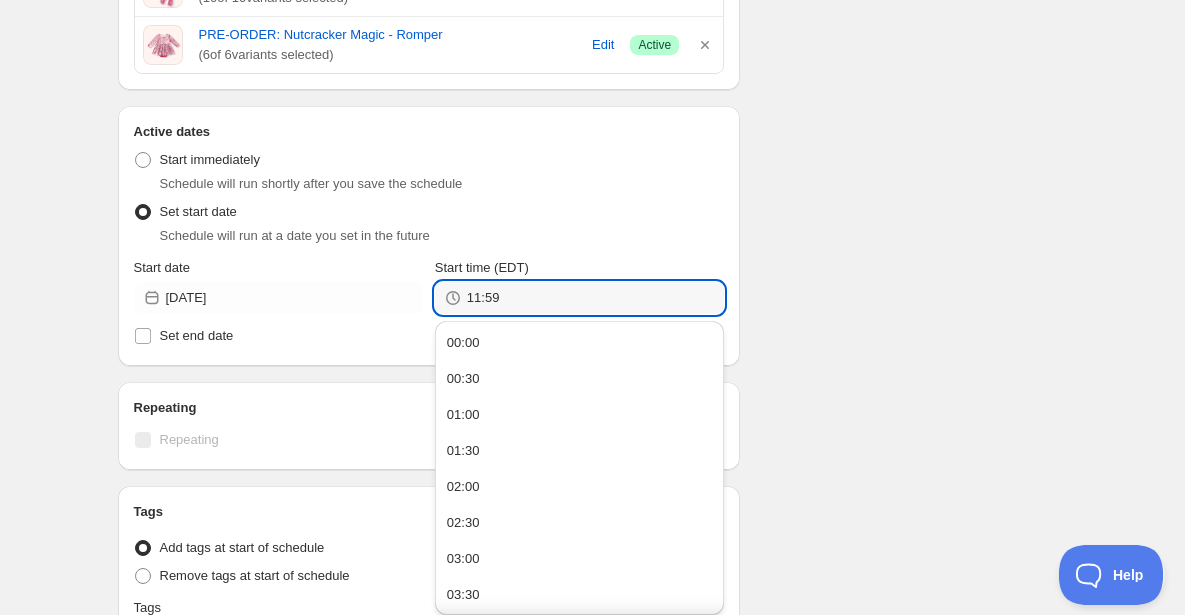 click on "Schedule name REMOVE TAG - Nutcracker Magic Your customers won't see this Product selection Entity type Specific products Specific collections Specific tags Specific vendors Browse PRE-ORDER: Nutcracker Magic - Bow Headband ( 1  of   1  variants selected) Success Active PRE-ORDER: Nutcracker Magic - Doll Dress ( 1  of   1  variants selected) Success Active PRE-ORDER: Nutcracker Magic - Dress ( 10  of   10  variants selected) Edit Success Active PRE-ORDER: Nutcracker Magic - Pant Set ( 10  of   10  variants selected) Edit Success Active PRE-ORDER: Nutcracker Magic - Romper ( 6  of   6  variants selected) Edit Success Active Active dates Active Date Type Start immediately Schedule will run shortly after you save the schedule Set start date Schedule will run at a date you set in the future Start date 2025-08-10 Start time (EDT) 11:59 Set end date Repeating Repeating Ok Cancel Every 1 Date range Days Weeks Months Years Days Ends Never On specific date After a number of occurances Tags Tag type Tags Summary Type" at bounding box center (585, 167) 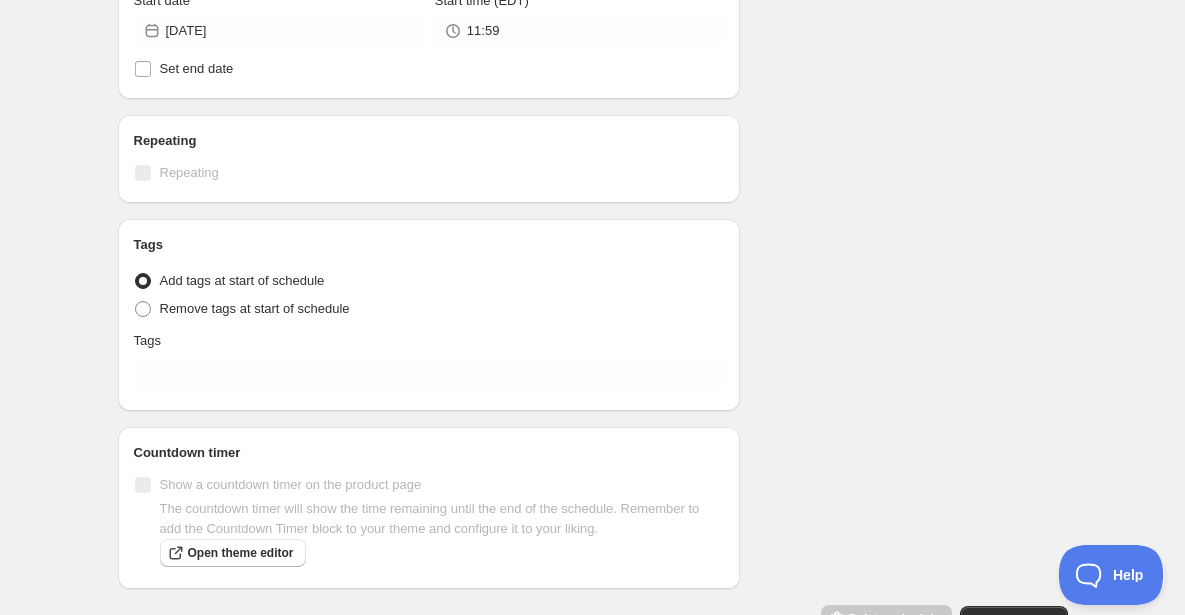 scroll, scrollTop: 899, scrollLeft: 0, axis: vertical 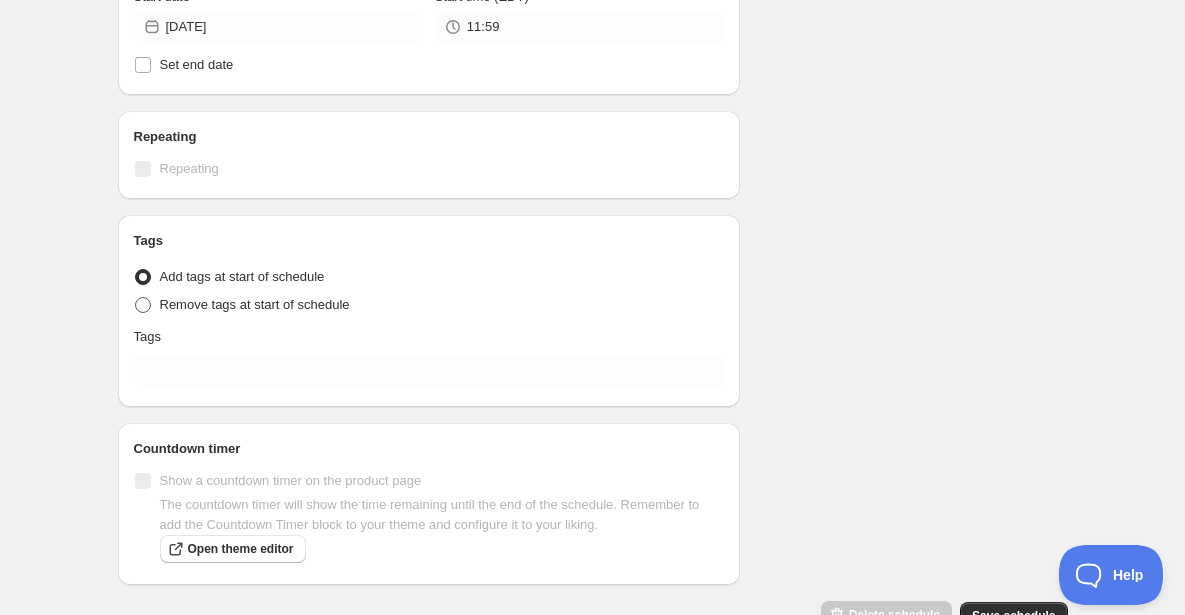 click at bounding box center (143, 305) 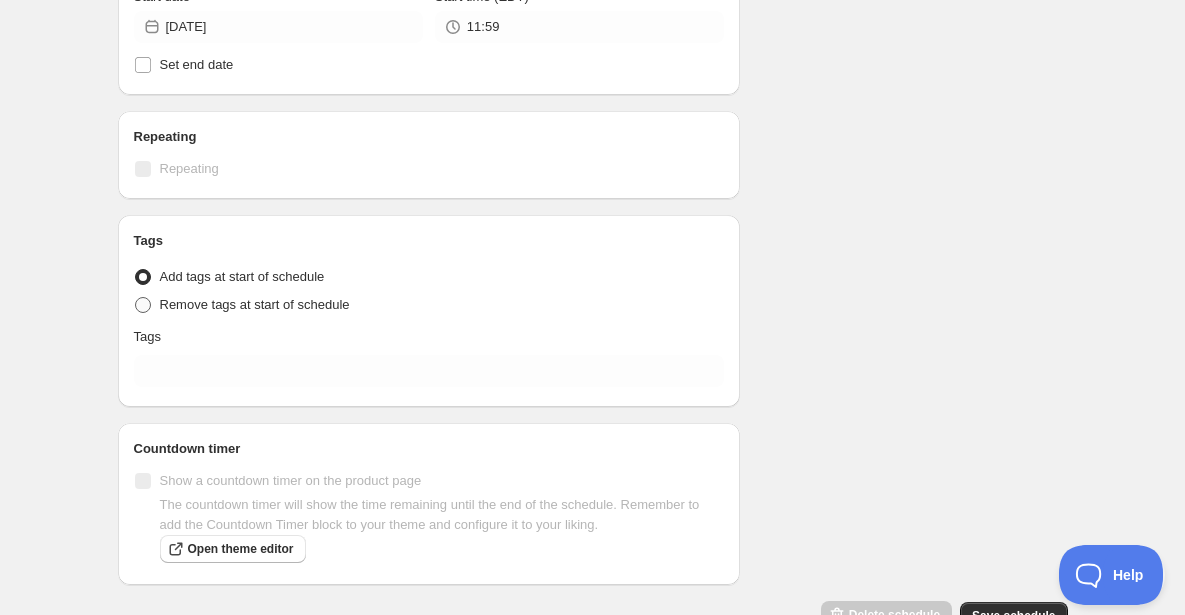 radio on "true" 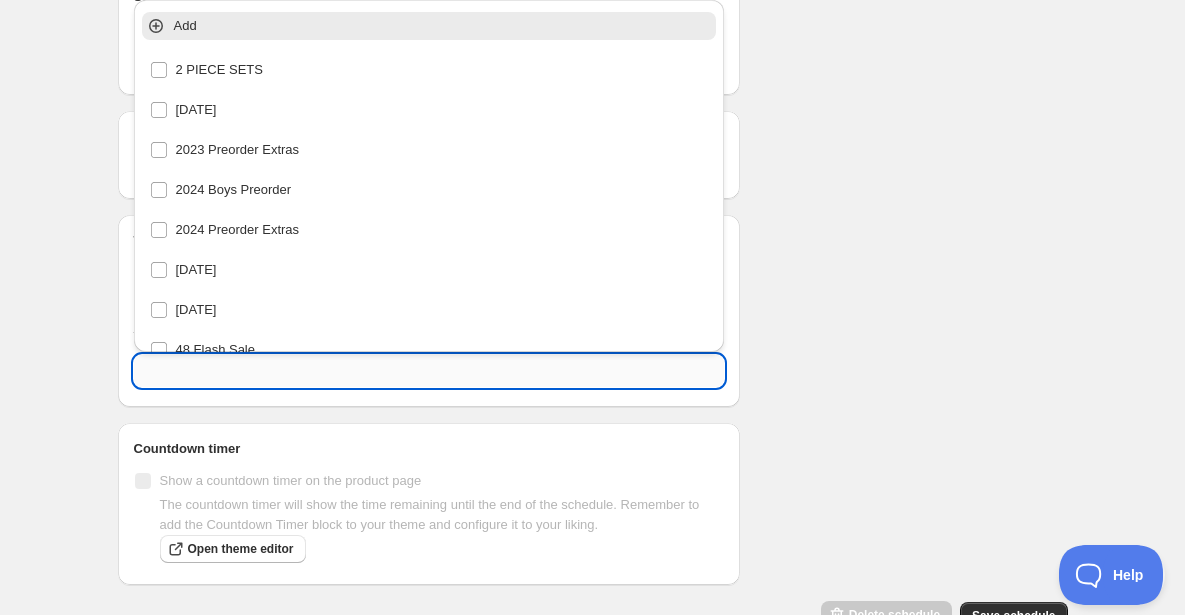 click at bounding box center (429, 371) 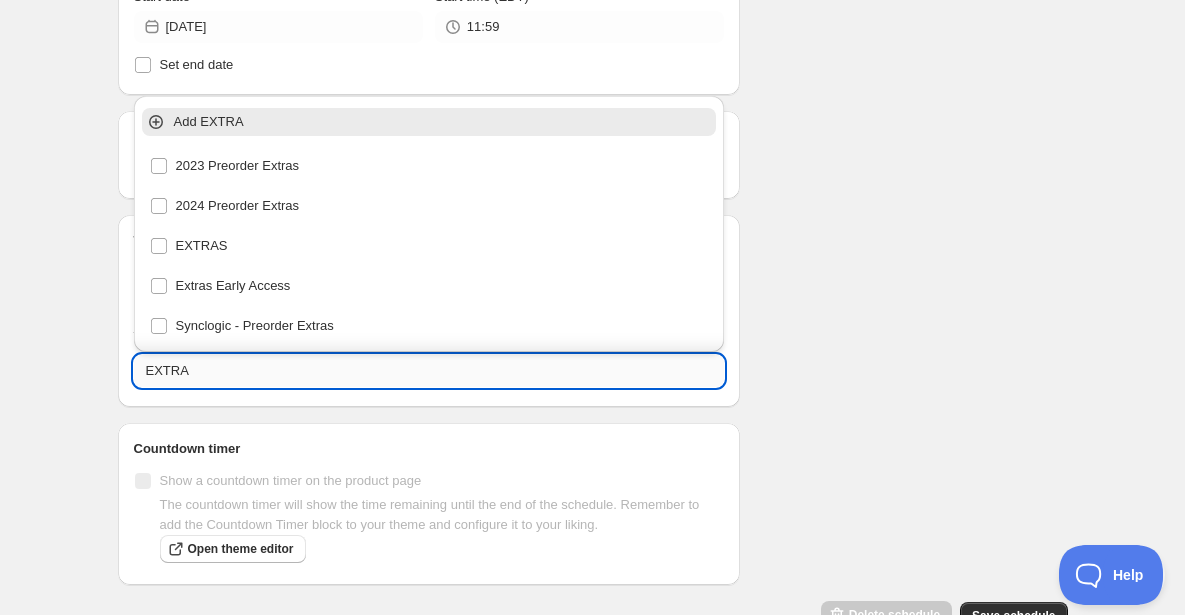 type on "EXTRAS" 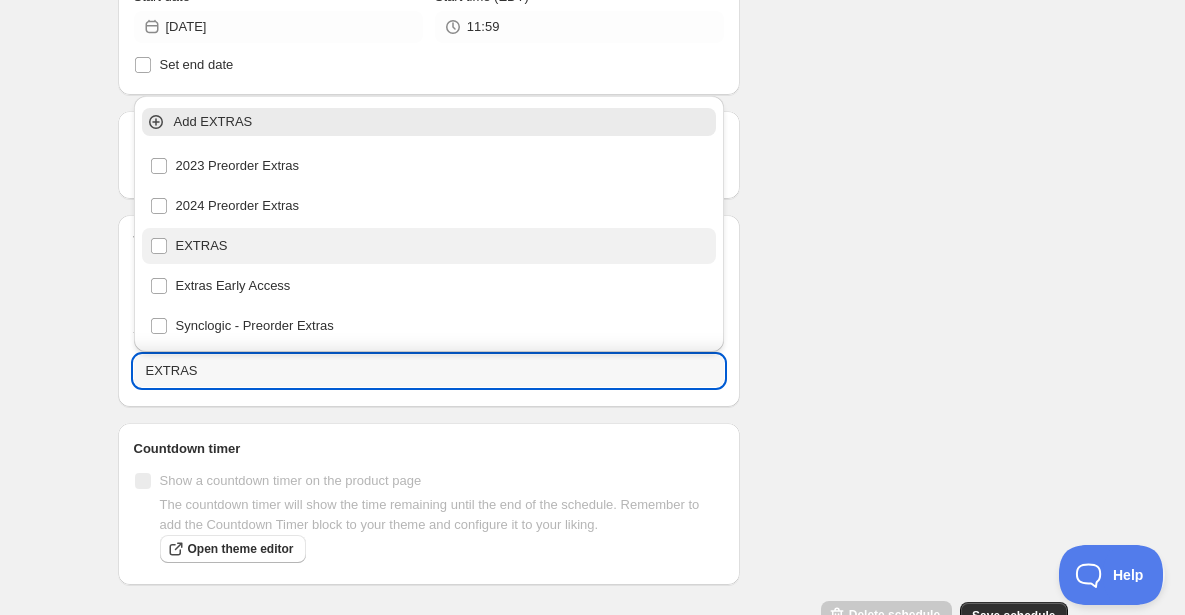 click on "EXTRAS" at bounding box center (429, 246) 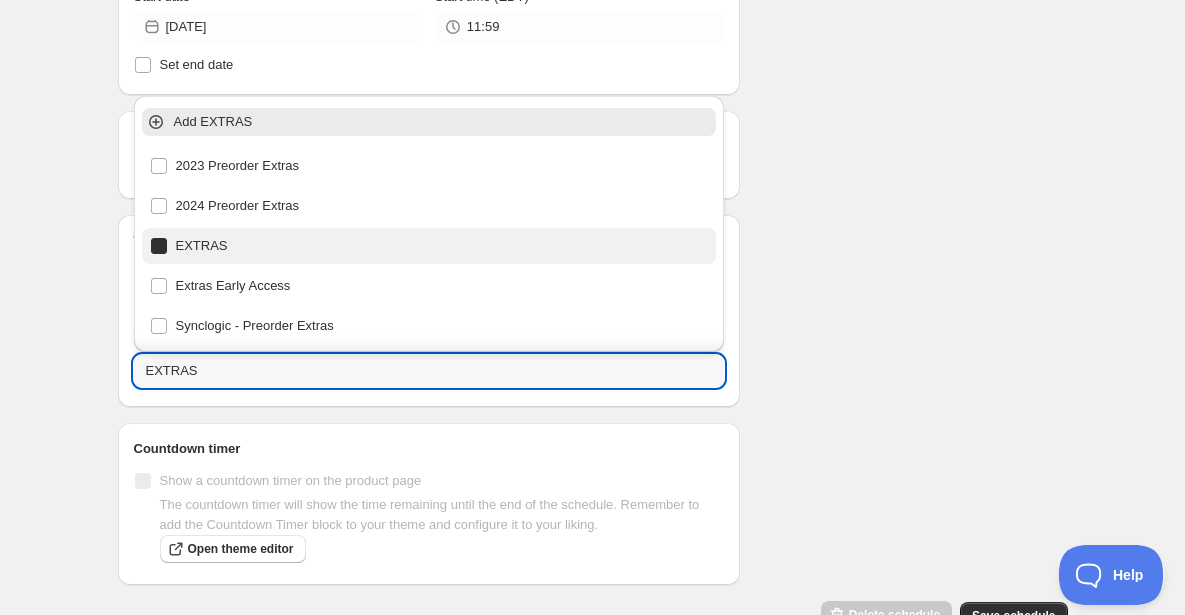 checkbox on "true" 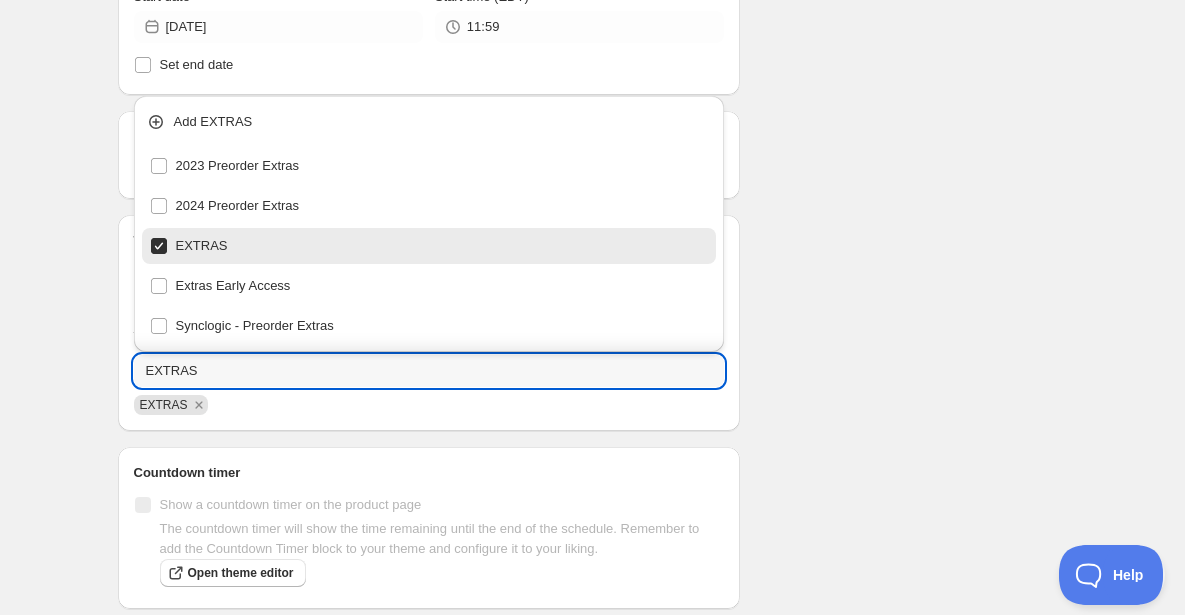 type on "EXTRAS" 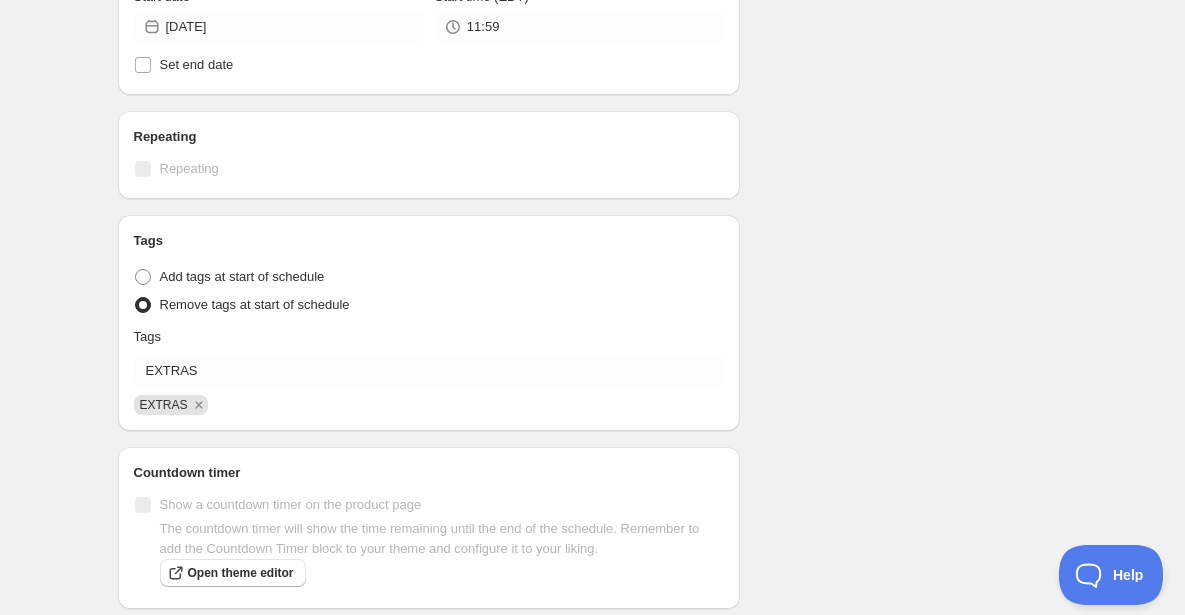 click on "Schedule name REMOVE TAG - Nutcracker Magic Your customers won't see this Product selection Entity type Specific products Specific collections Specific tags Specific vendors Browse PRE-ORDER: Nutcracker Magic - Bow Headband ( 1  of   1  variants selected) Success Active PRE-ORDER: Nutcracker Magic - Doll Dress ( 1  of   1  variants selected) Success Active PRE-ORDER: Nutcracker Magic - Dress ( 10  of   10  variants selected) Edit Success Active PRE-ORDER: Nutcracker Magic - Pant Set ( 10  of   10  variants selected) Edit Success Active PRE-ORDER: Nutcracker Magic - Romper ( 6  of   6  variants selected) Edit Success Active Active dates Active Date Type Start immediately Schedule will run shortly after you save the schedule Set start date Schedule will run at a date you set in the future Start date 2025-08-10 Start time (EDT) 11:59 Set end date Repeating Repeating Ok Cancel Every 1 Date range Days Weeks Months Years Days Ends Never On specific date After a number of occurances Tags Tag type Tags EXTRAS EXTRAS" at bounding box center [585, -92] 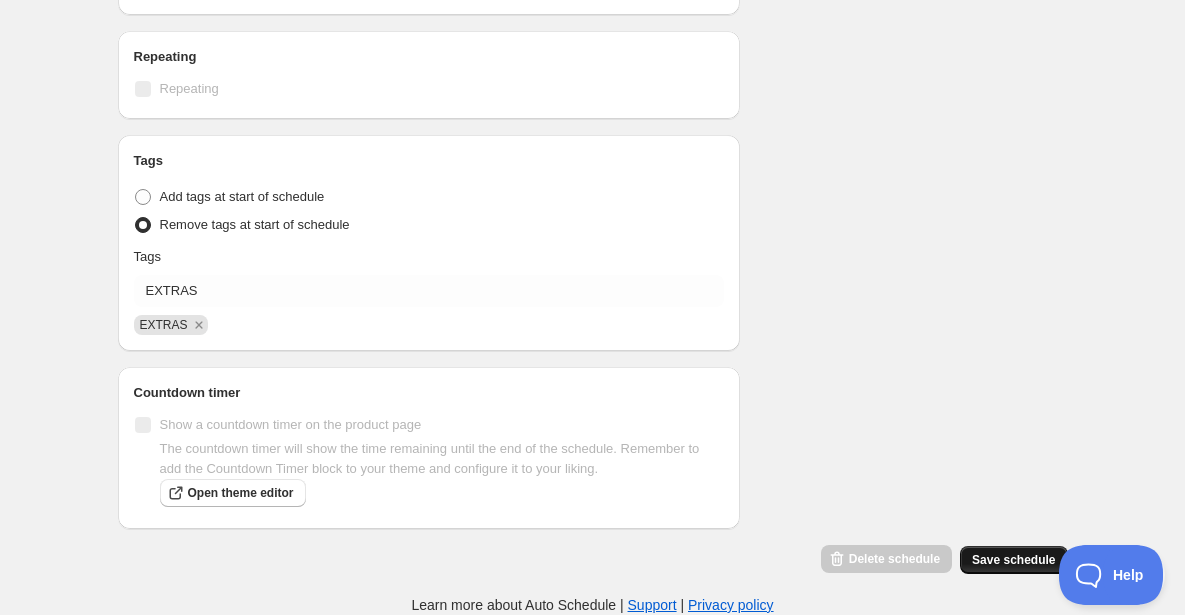 scroll, scrollTop: 980, scrollLeft: 0, axis: vertical 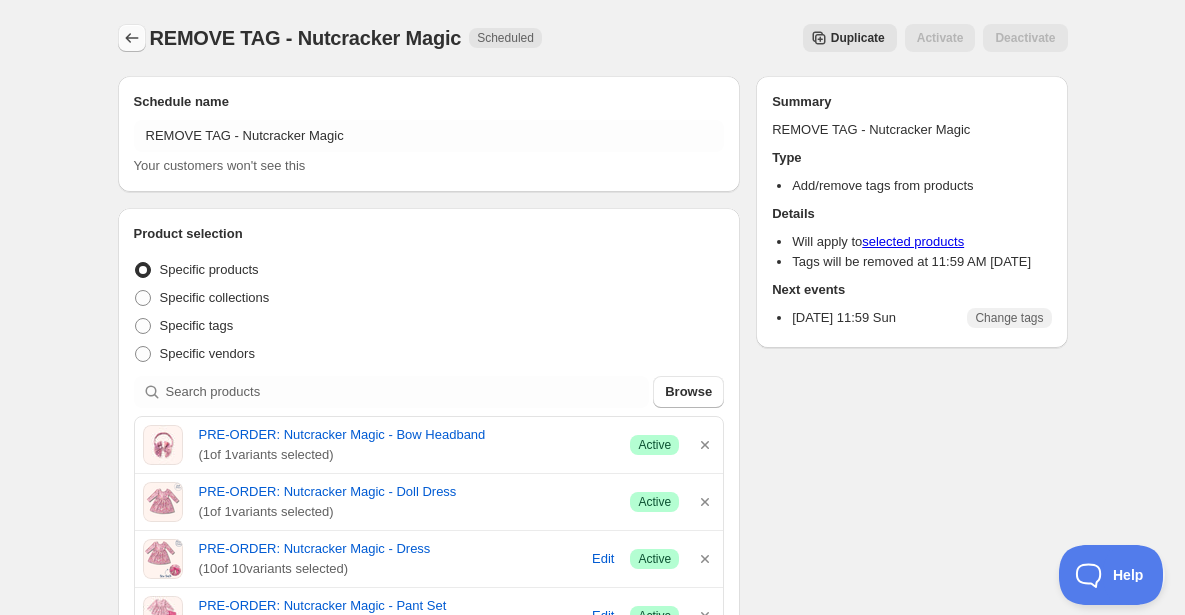 click 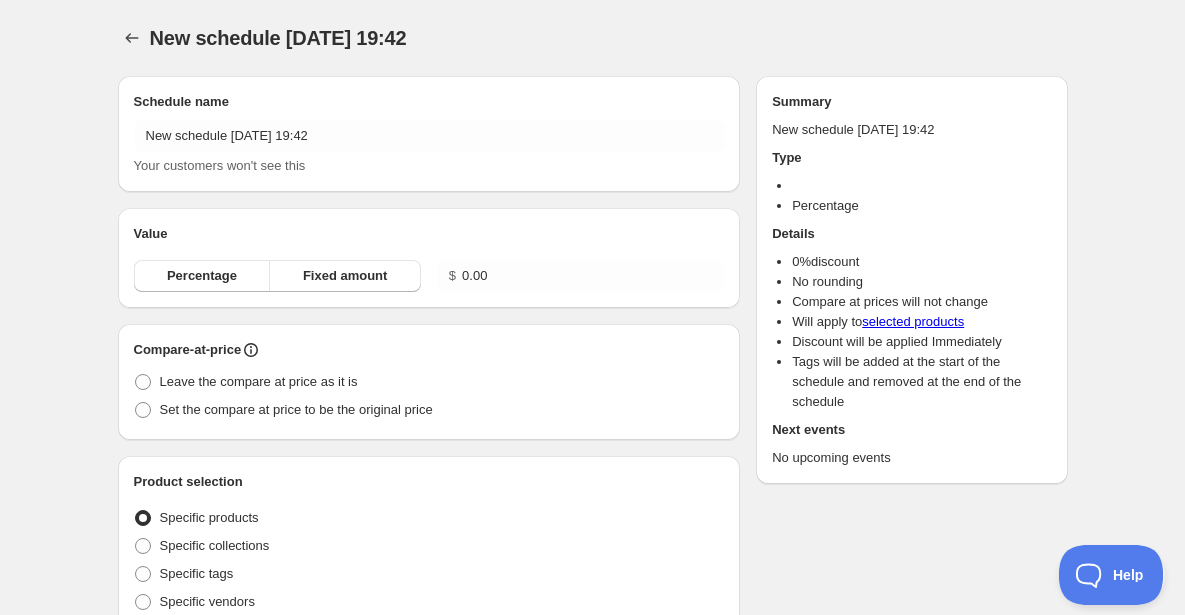 type on "New schedule Jul 24 2025 19:46" 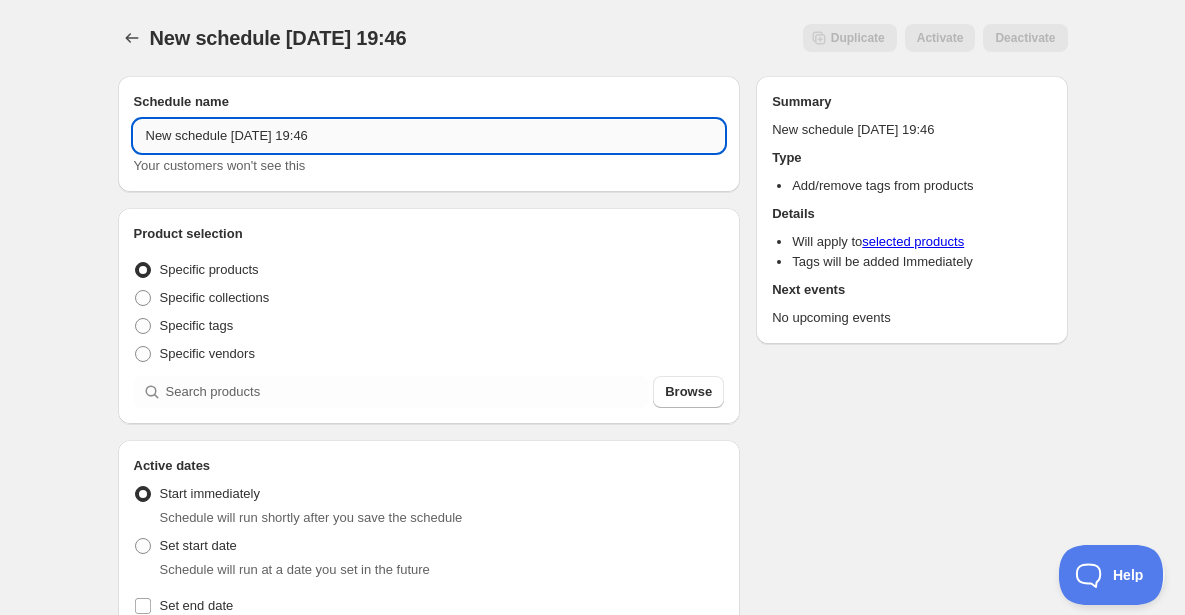 click on "New schedule Jul 24 2025 19:46" at bounding box center (429, 136) 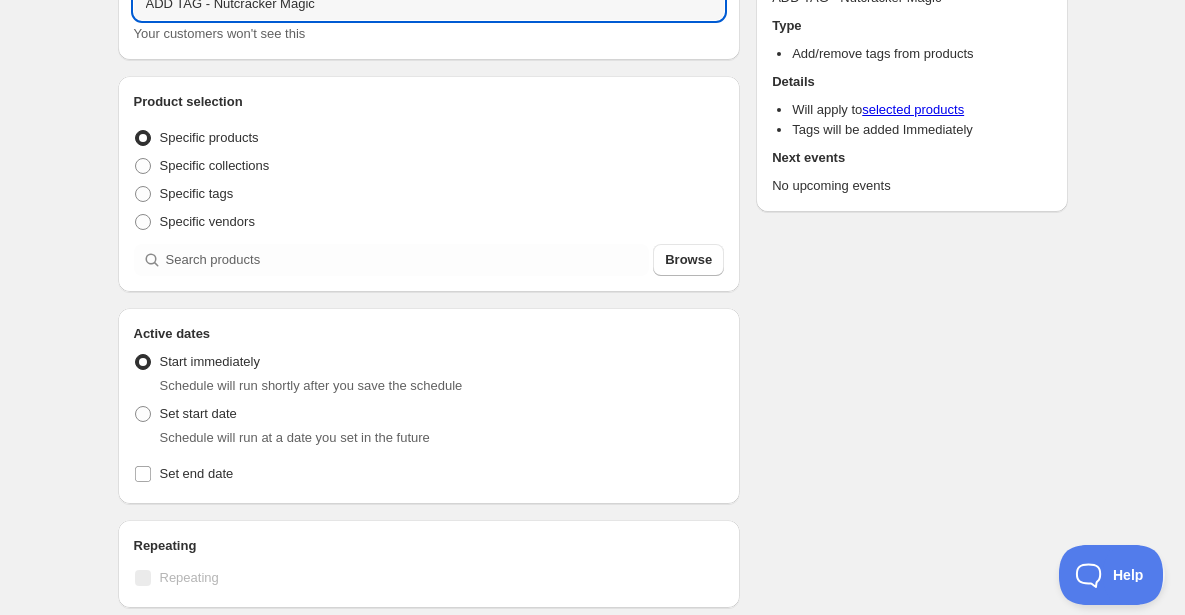 scroll, scrollTop: 134, scrollLeft: 0, axis: vertical 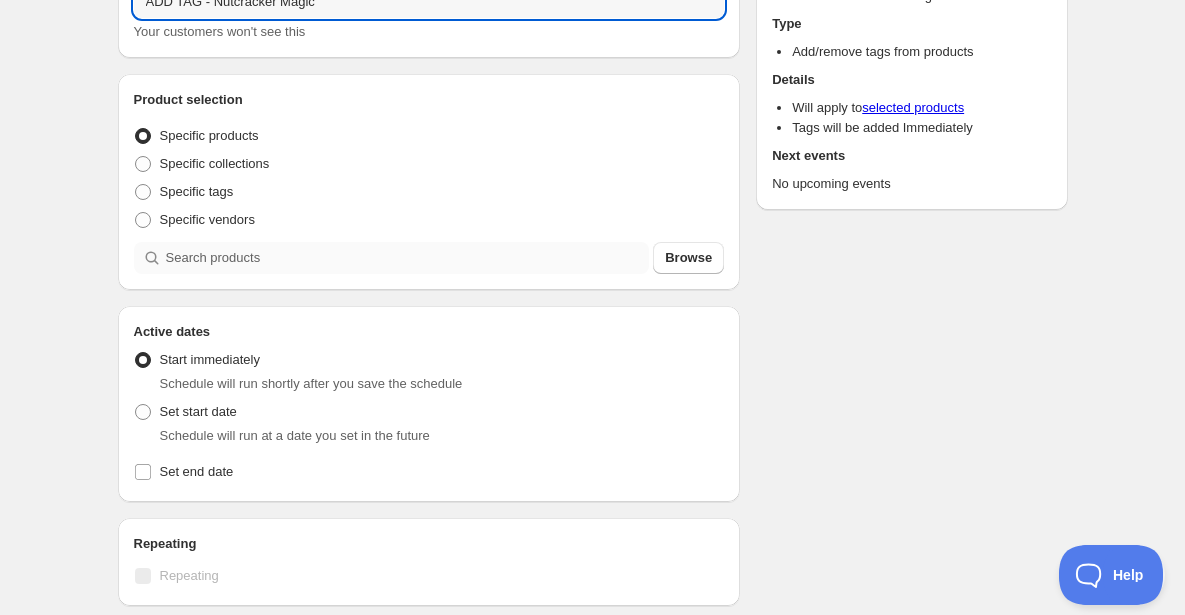 type on "ADD TAG - Nutcracker Magic" 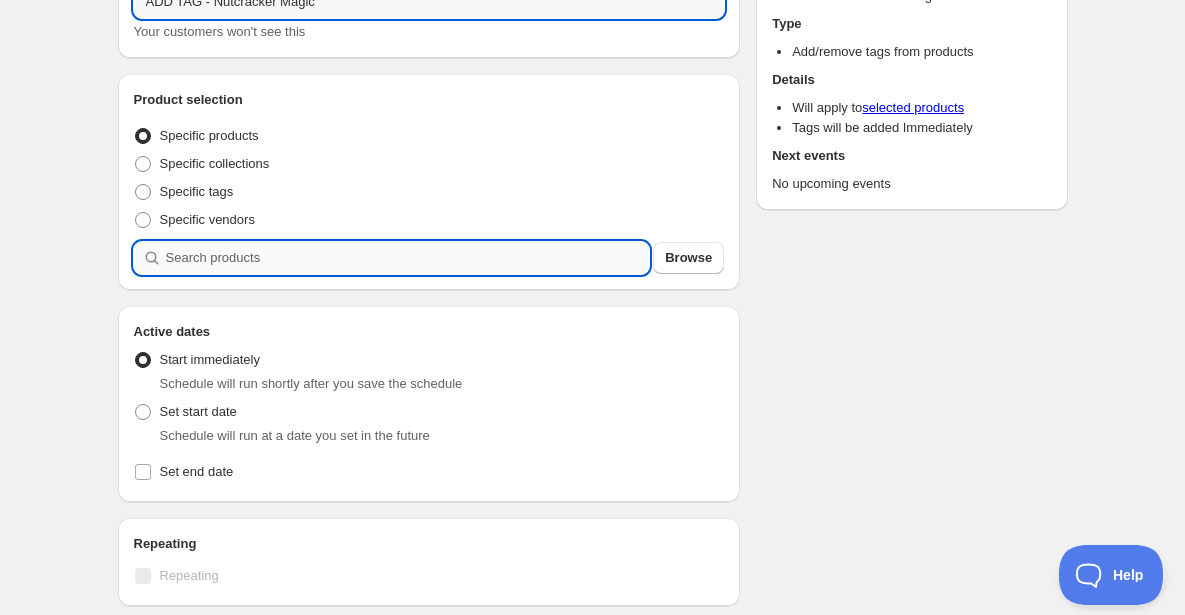click at bounding box center (408, 258) 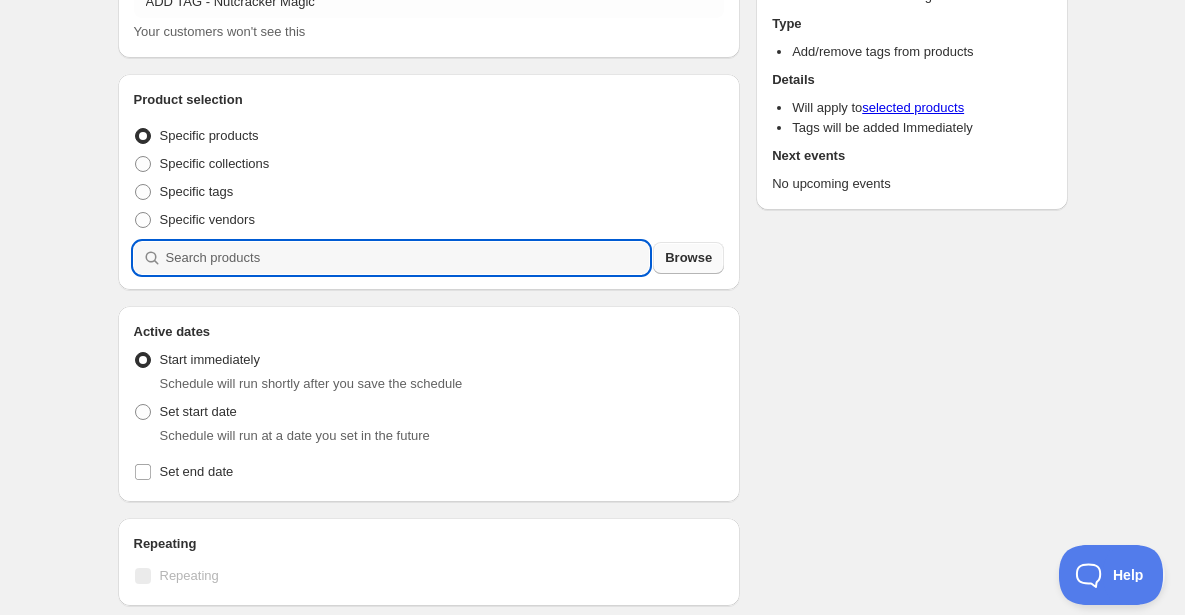 click on "Browse" at bounding box center (688, 258) 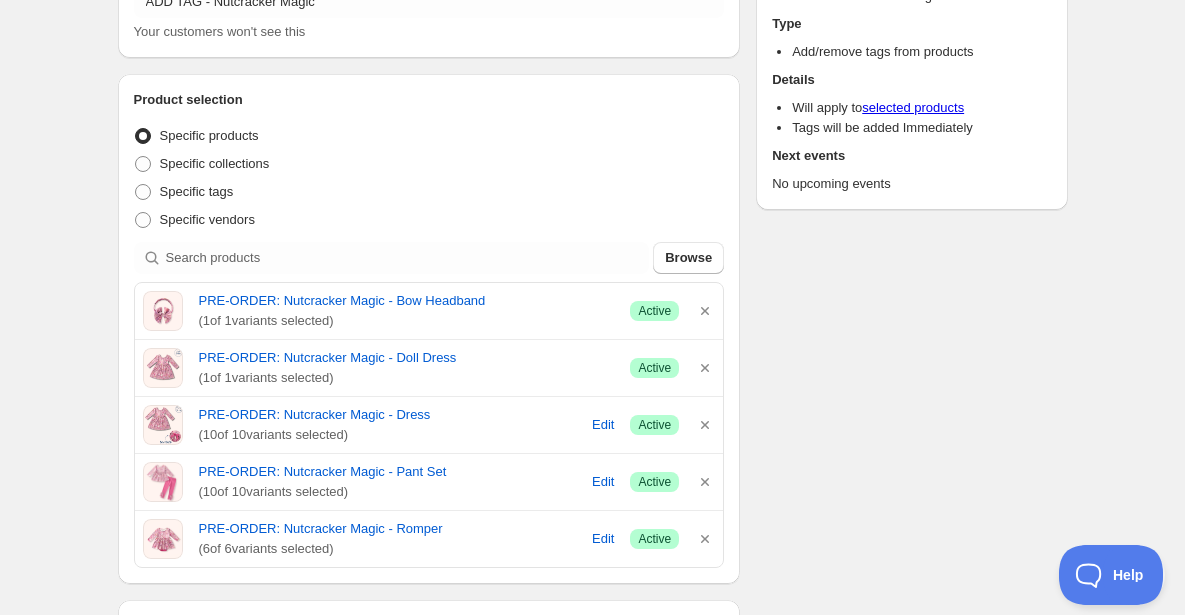 click on "Schedule name ADD TAG - Nutcracker Magic Your customers won't see this Product selection Entity type Specific products Specific collections Specific tags Specific vendors Browse PRE-ORDER: Nutcracker Magic - Bow Headband ( 1  of   1  variants selected) Success Active PRE-ORDER: Nutcracker Magic - Doll Dress ( 1  of   1  variants selected) Success Active PRE-ORDER: Nutcracker Magic - Dress ( 10  of   10  variants selected) Edit Success Active PRE-ORDER: Nutcracker Magic - Pant Set ( 10  of   10  variants selected) Edit Success Active PRE-ORDER: Nutcracker Magic - Romper ( 6  of   6  variants selected) Edit Success Active Active dates Active Date Type Start immediately Schedule will run shortly after you save the schedule Set start date Schedule will run at a date you set in the future Set end date Repeating Repeating Ok Cancel Every 1 Date range Days Weeks Months Years Days Ends Never On specific date After a number of occurances Tags Tag type Add tags at start of schedule Remove tags at start of schedule Tags" at bounding box center [585, 629] 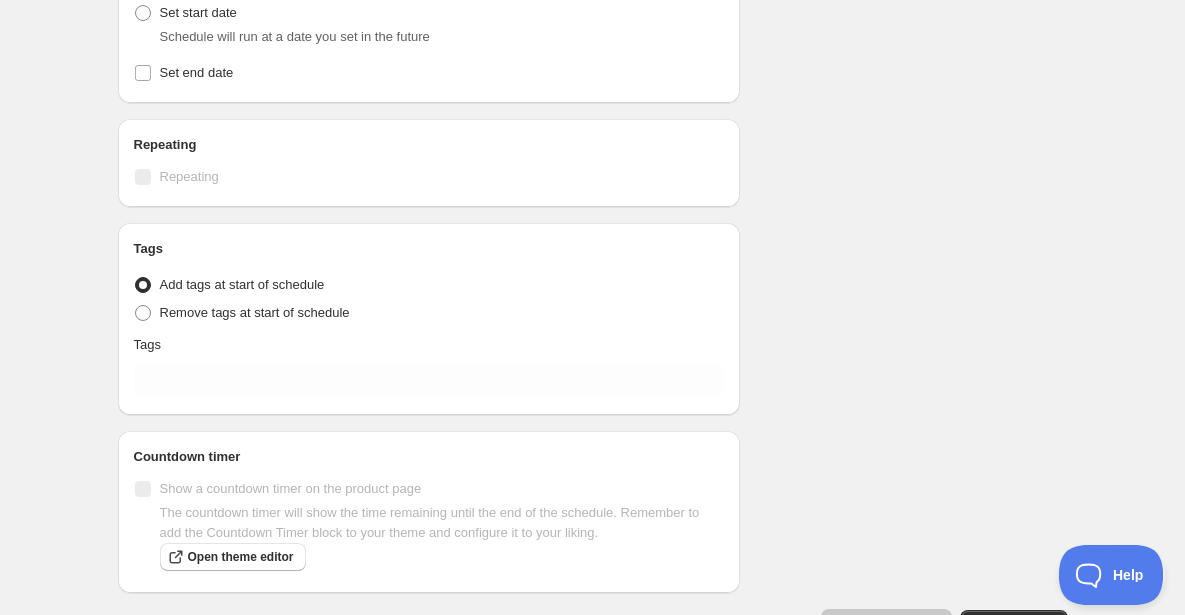 scroll, scrollTop: 761, scrollLeft: 0, axis: vertical 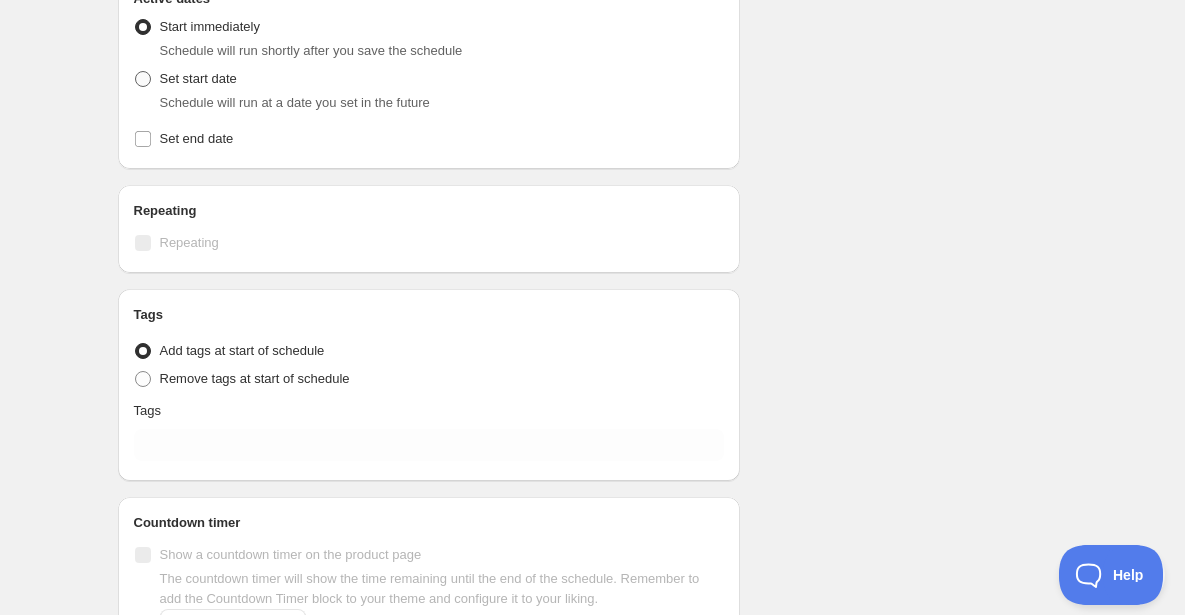 click at bounding box center (143, 79) 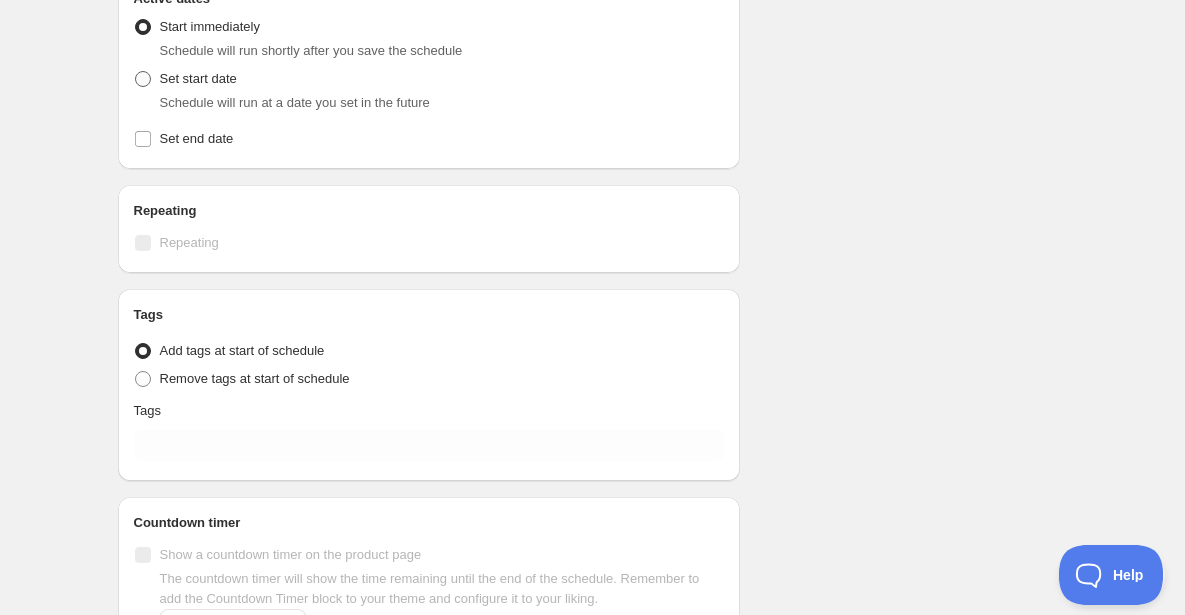 radio on "true" 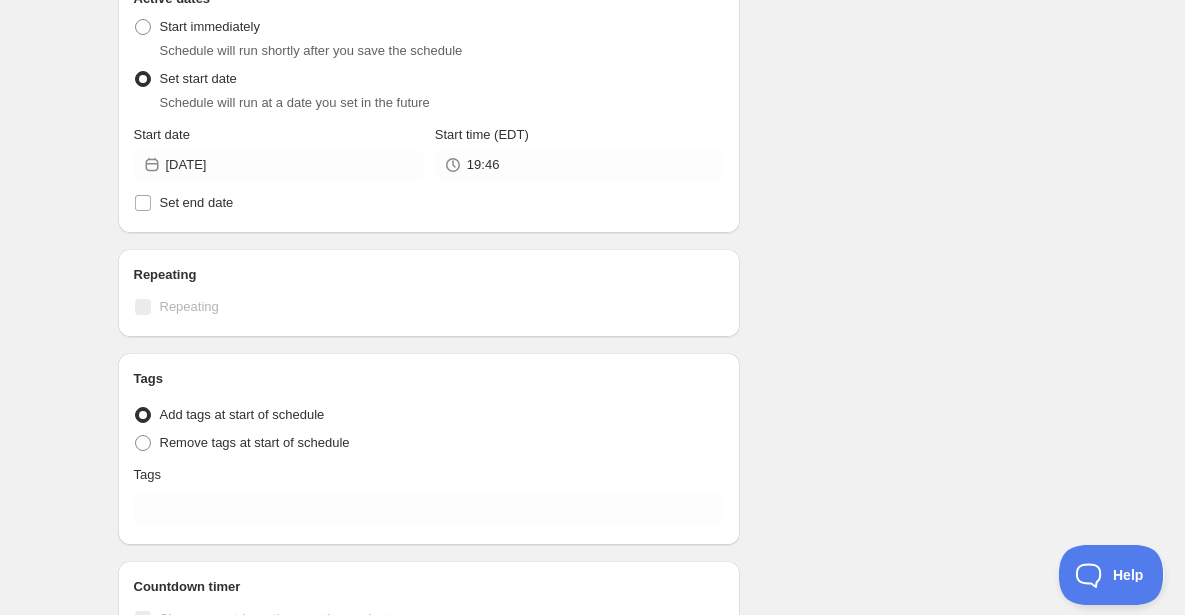 scroll, scrollTop: 681, scrollLeft: 0, axis: vertical 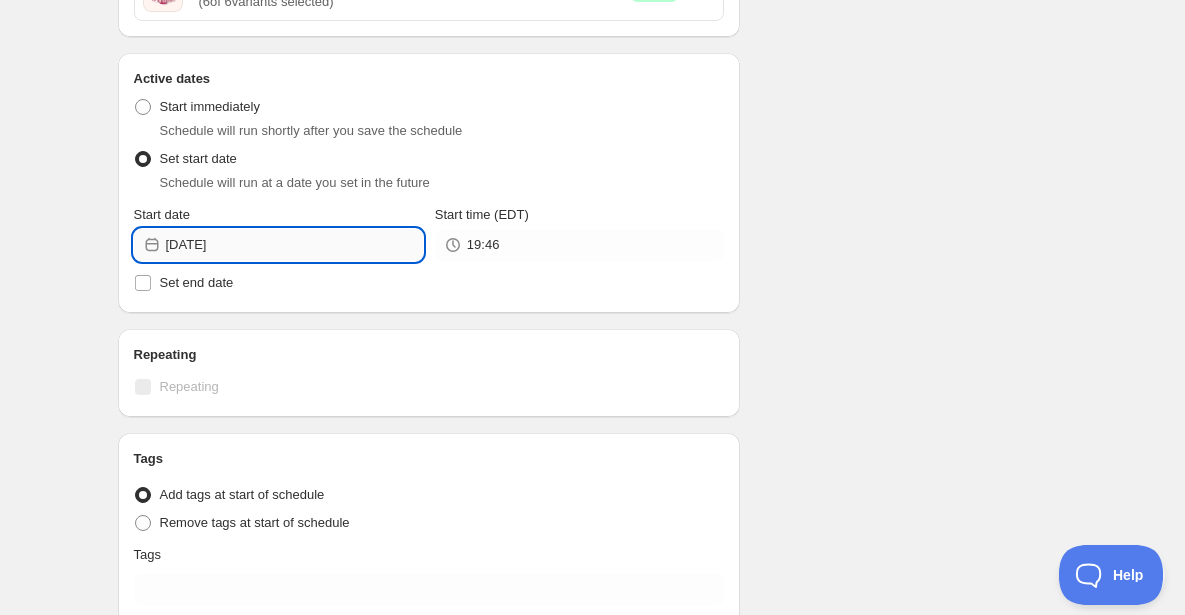 click on "2025-07-24" at bounding box center [294, 245] 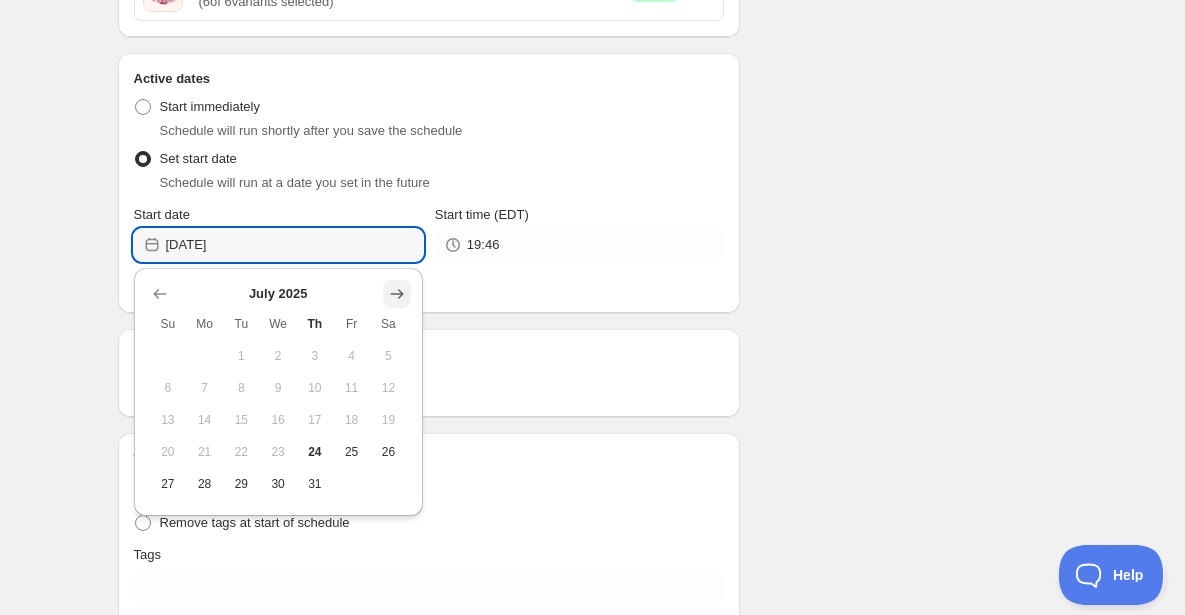 click 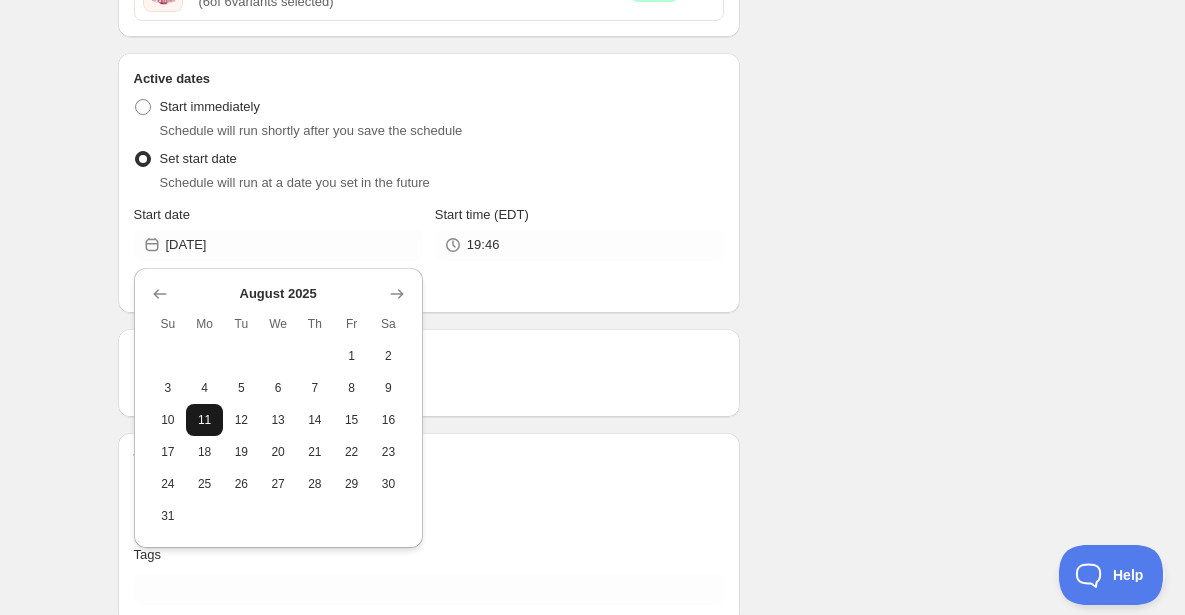 click on "11" at bounding box center (204, 420) 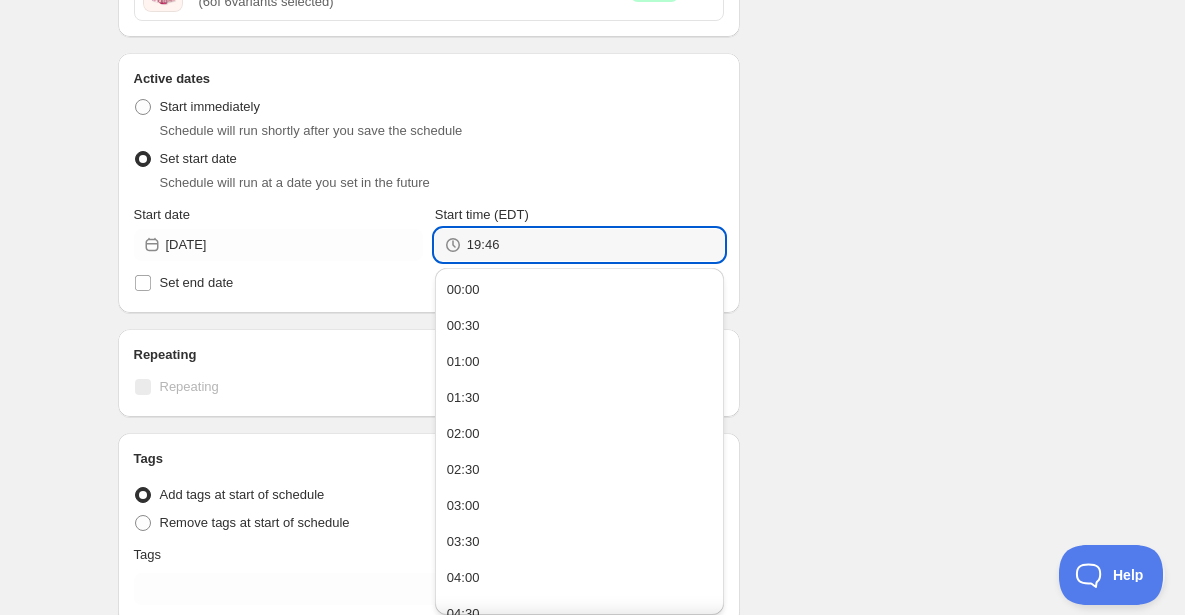 drag, startPoint x: 523, startPoint y: 250, endPoint x: 425, endPoint y: 247, distance: 98.045906 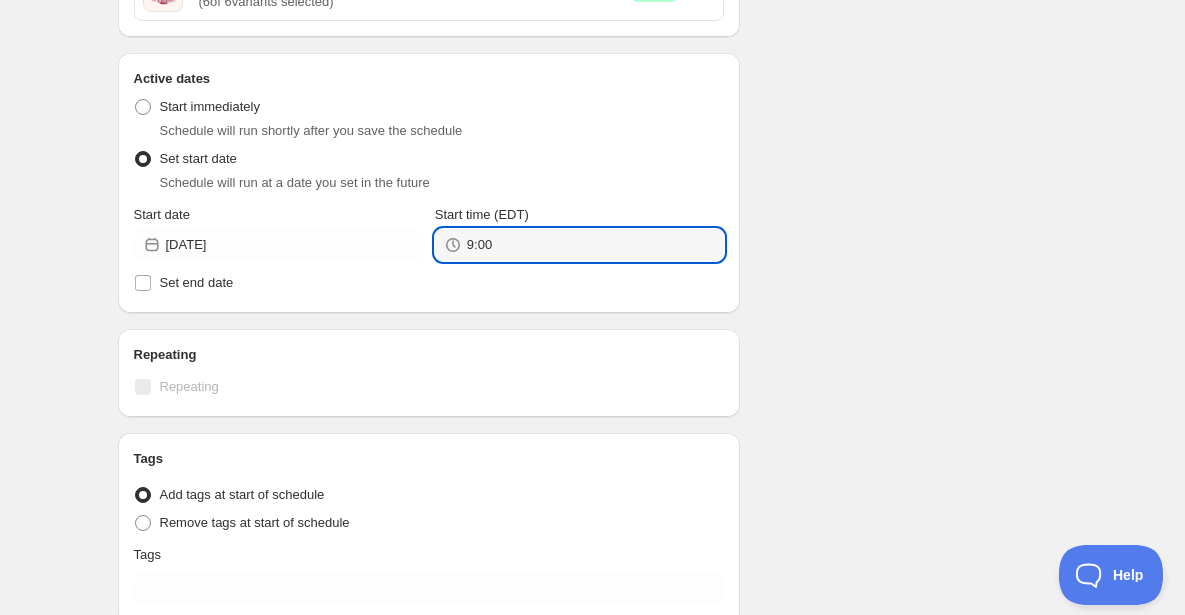 type on "09:00" 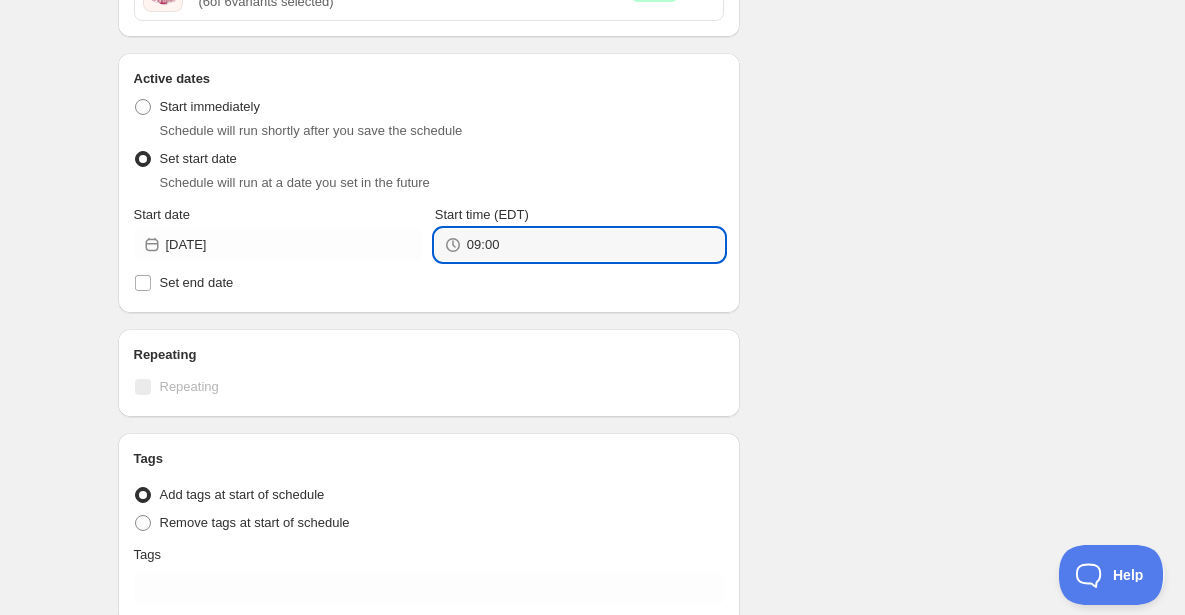 click on "Active dates Active Date Type Start immediately Schedule will run shortly after you save the schedule Set start date Schedule will run at a date you set in the future Start date 2025-08-11 Start time (EDT) 09:00 Set end date" at bounding box center (429, 183) 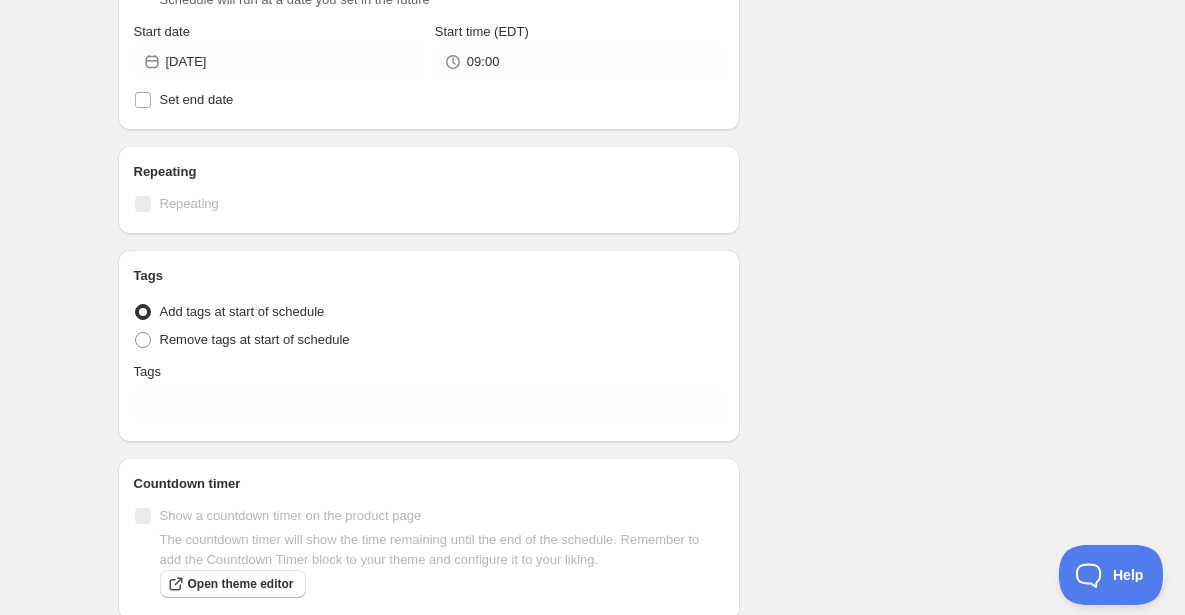 scroll, scrollTop: 884, scrollLeft: 0, axis: vertical 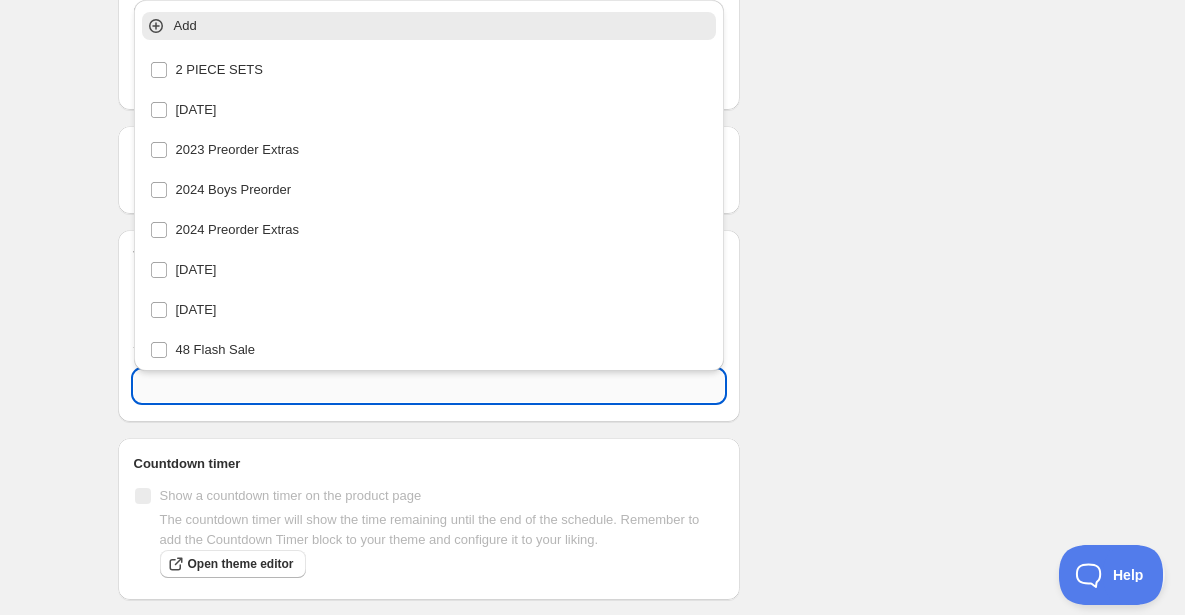 click at bounding box center (429, 386) 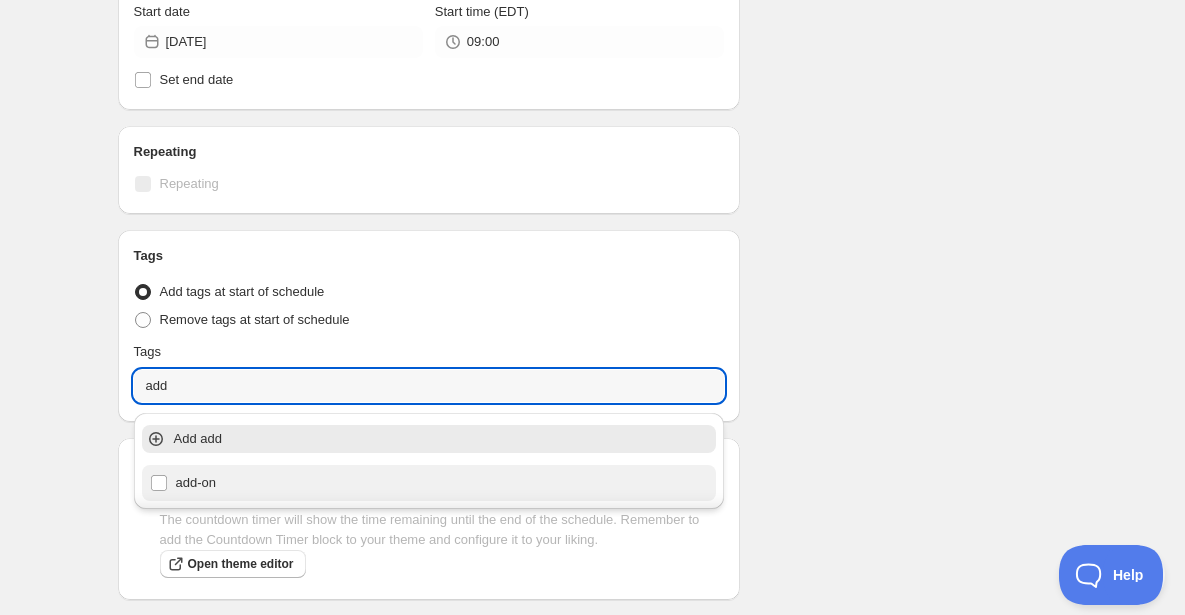 click on "add-on" at bounding box center (429, 483) 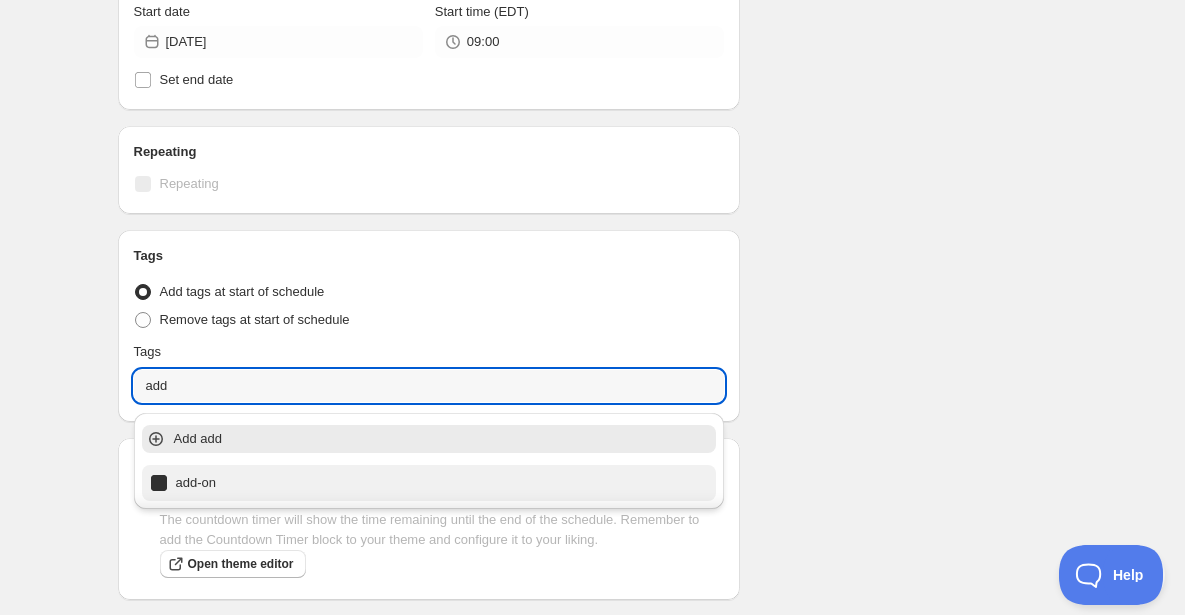 type on "add-on" 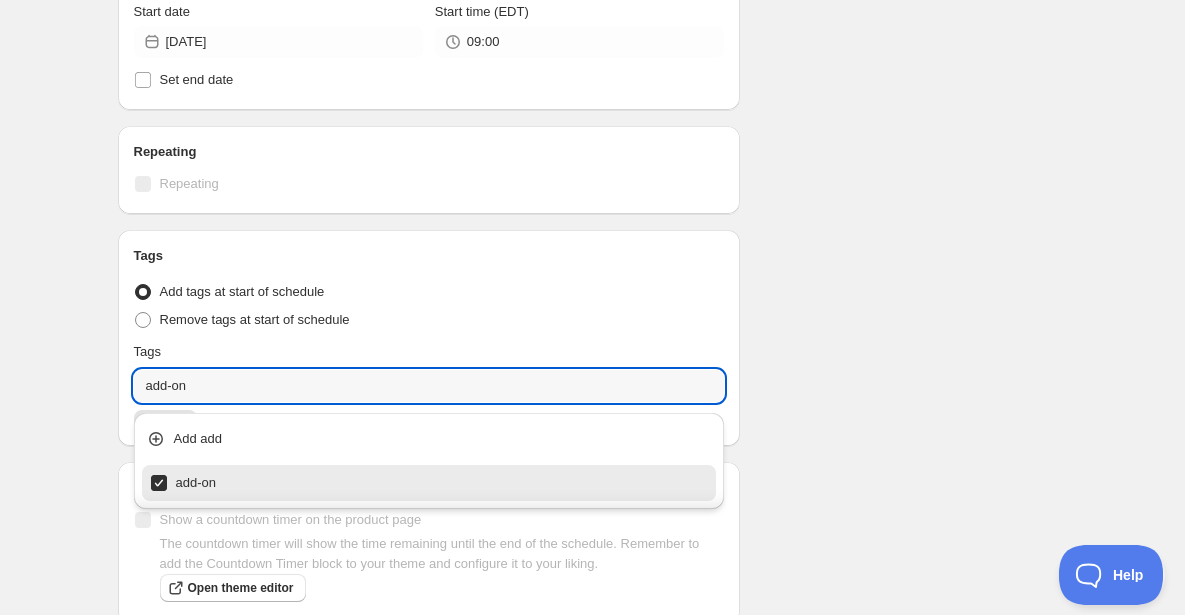 click on "Schedule name ADD TAG - Nutcracker Magic Your customers won't see this Product selection Entity type Specific products Specific collections Specific tags Specific vendors Browse PRE-ORDER: Nutcracker Magic - Bow Headband ( 1  of   1  variants selected) Success Active PRE-ORDER: Nutcracker Magic - Doll Dress ( 1  of   1  variants selected) Success Active PRE-ORDER: Nutcracker Magic - Dress ( 10  of   10  variants selected) Edit Success Active PRE-ORDER: Nutcracker Magic - Pant Set ( 10  of   10  variants selected) Edit Success Active PRE-ORDER: Nutcracker Magic - Romper ( 6  of   6  variants selected) Edit Success Active Active dates Active Date Type Start immediately Schedule will run shortly after you save the schedule Set start date Schedule will run at a date you set in the future Start date 2025-08-11 Start time (EDT) 09:00 Set end date Repeating Repeating Ok Cancel Every 1 Date range Days Weeks Months Years Days Ends Never On specific date After a number of occurances Tags Tag type Tags add-on add-on" at bounding box center (585, -77) 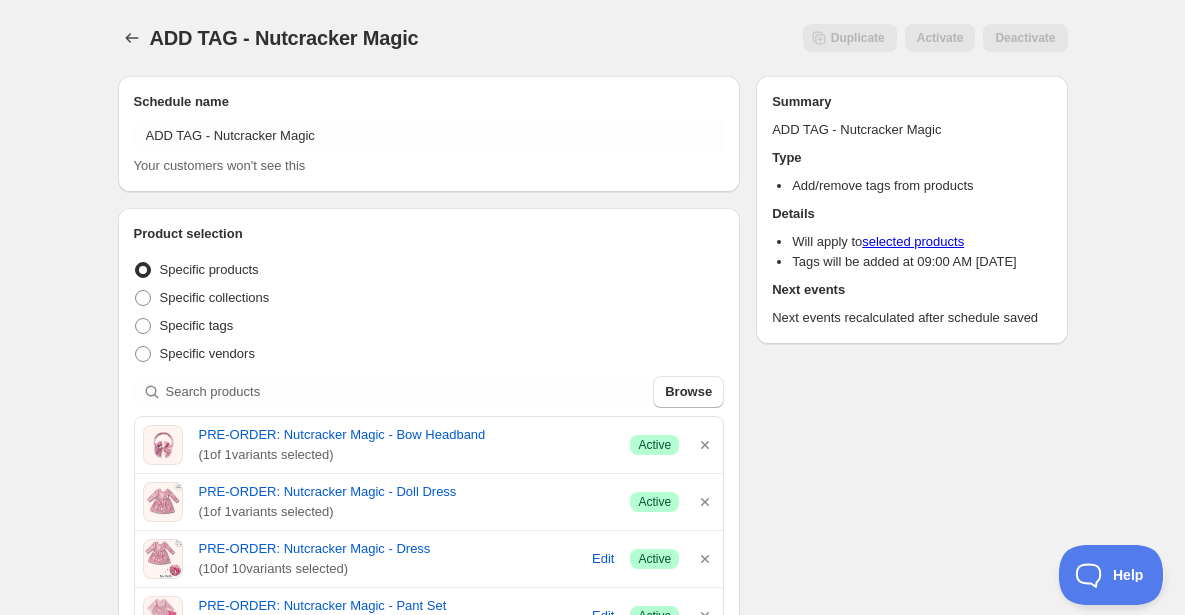 scroll, scrollTop: 0, scrollLeft: 0, axis: both 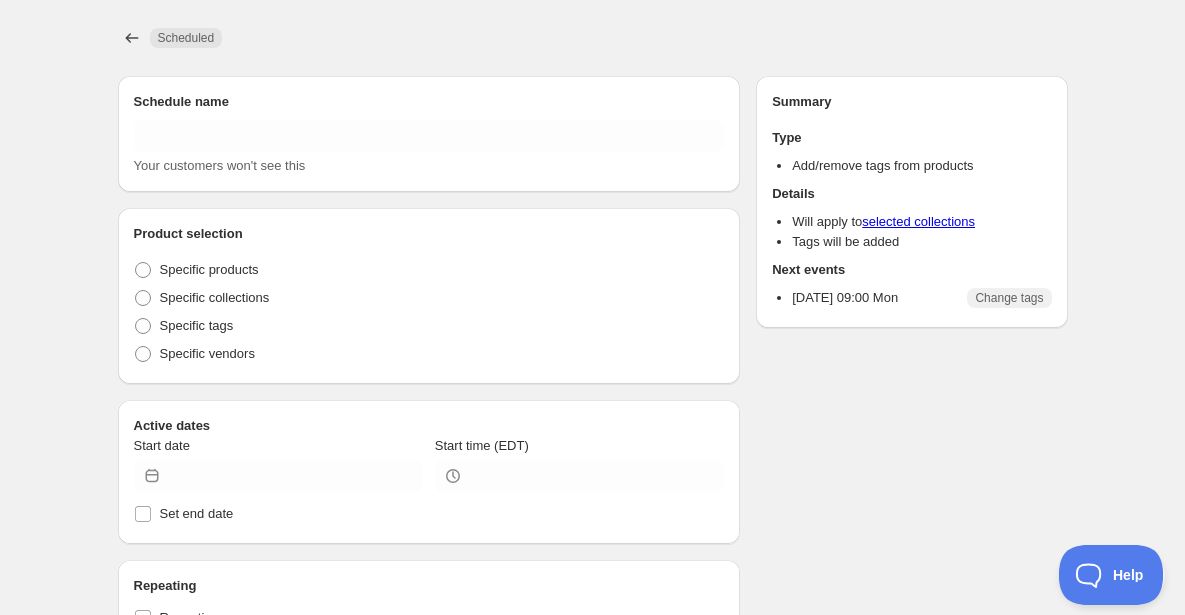 type on "ADD TAG - Nutcracker Magic" 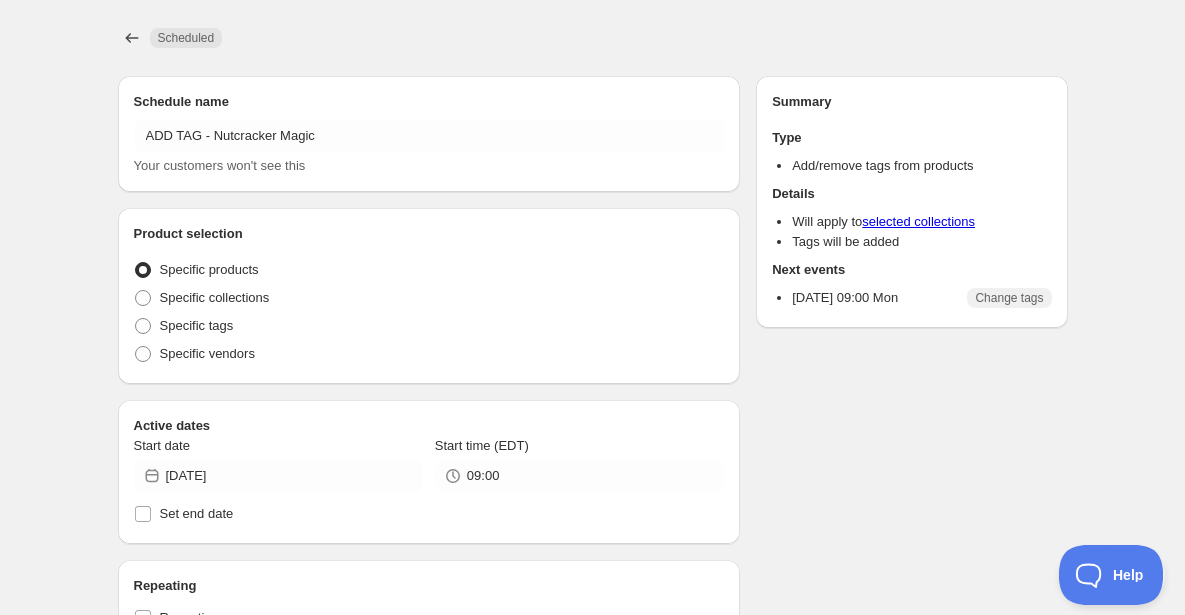 radio on "true" 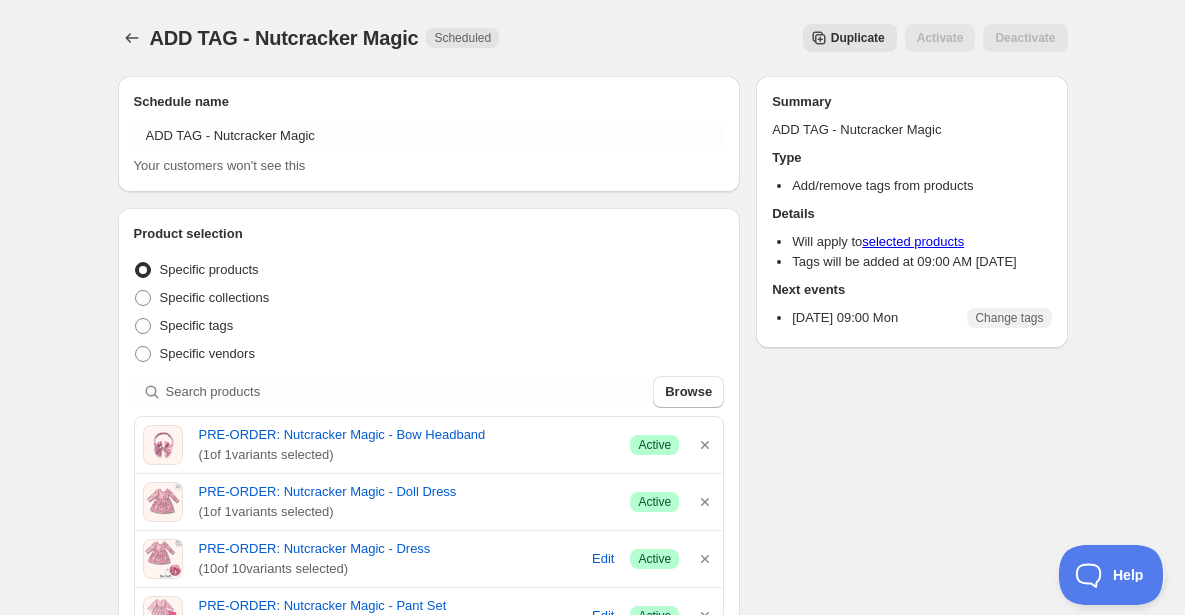 scroll, scrollTop: 0, scrollLeft: 0, axis: both 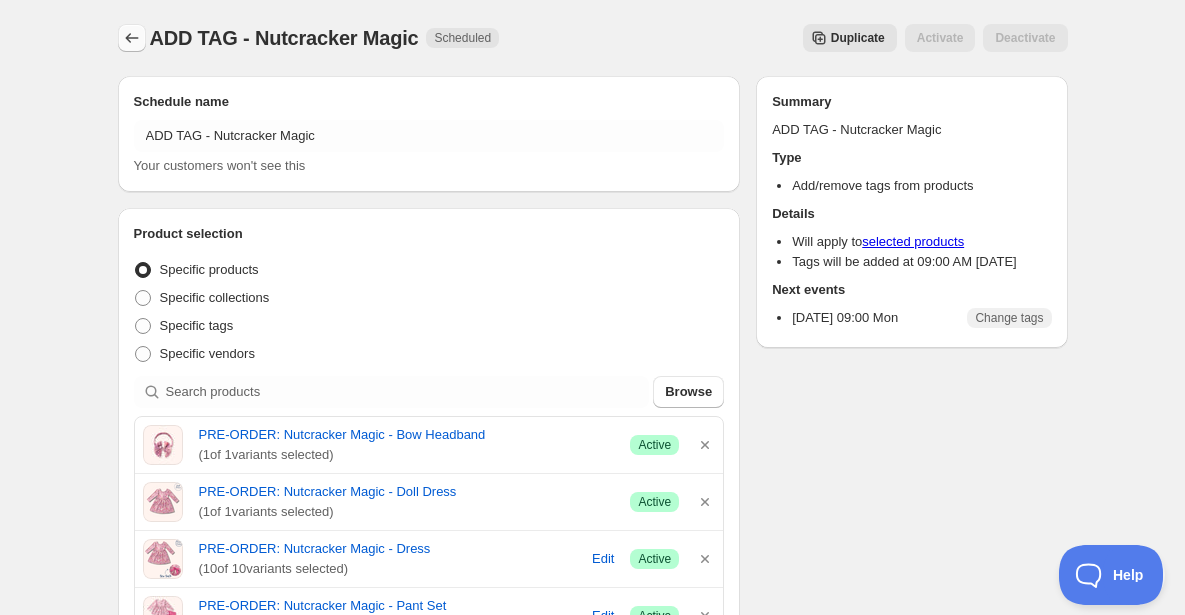 click 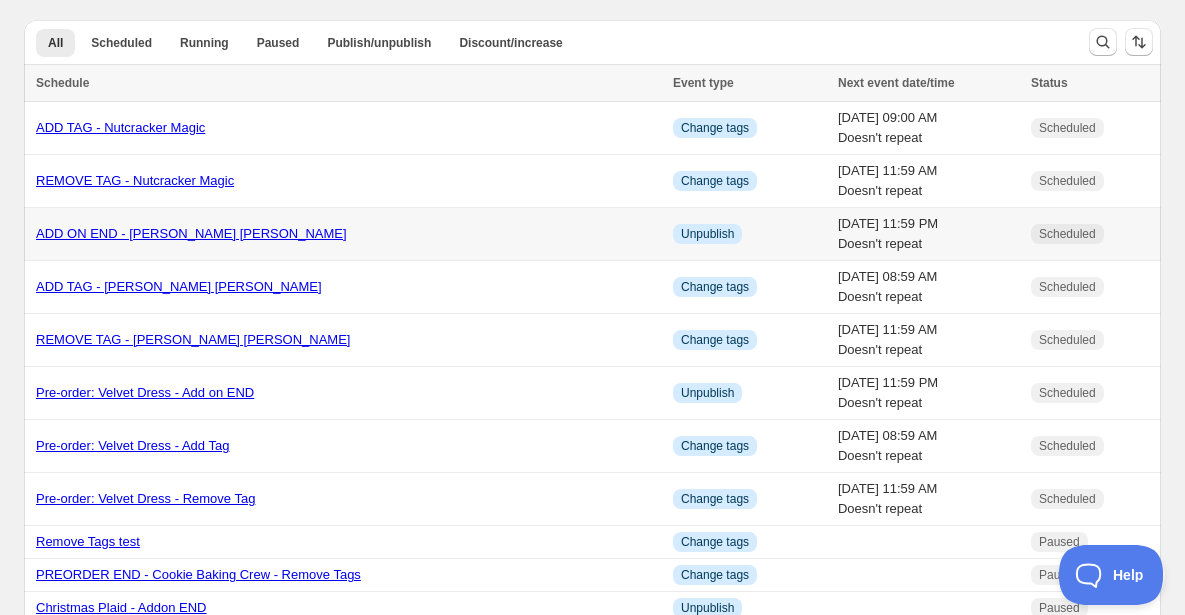 click on "ADD ON END - Holly Jolly Joy" at bounding box center [191, 233] 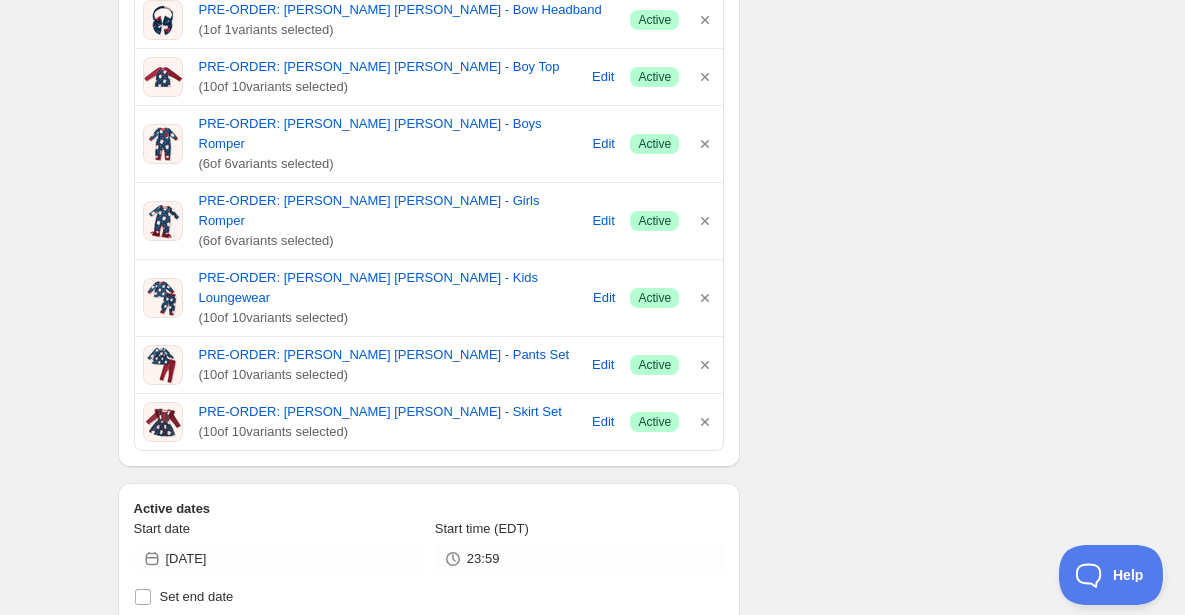 scroll, scrollTop: 0, scrollLeft: 0, axis: both 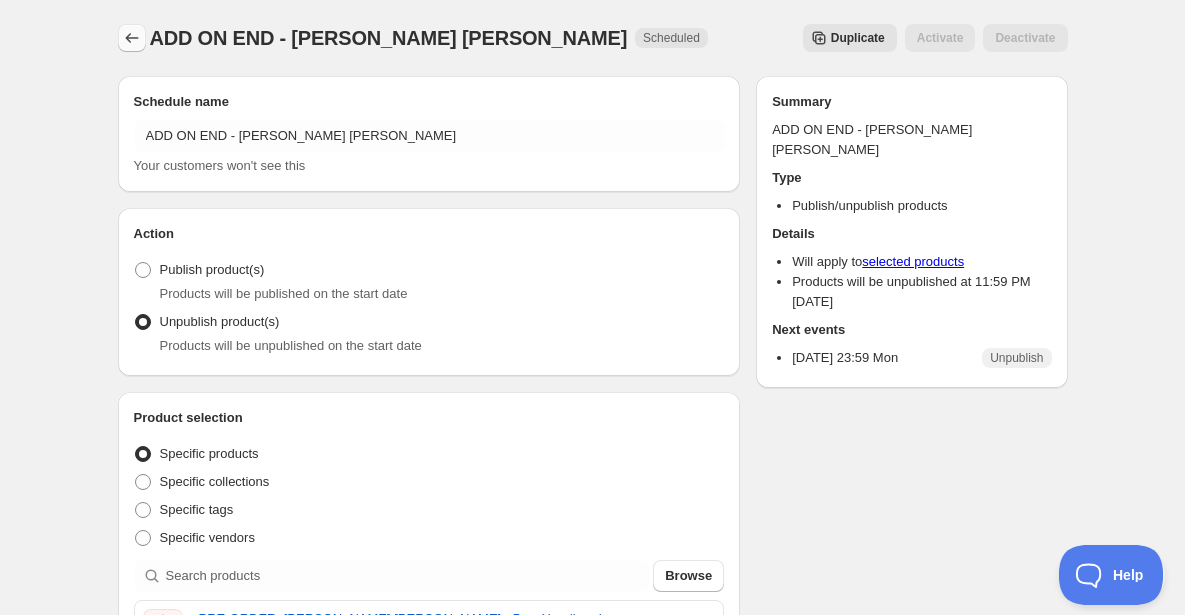 click 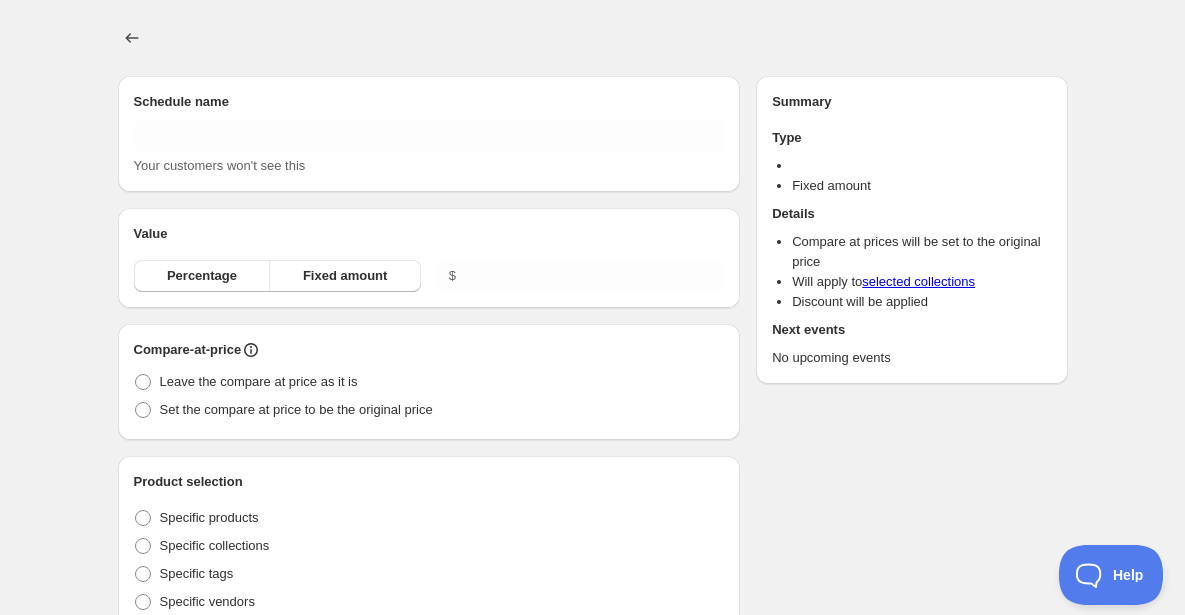 type on "New schedule Jul 24 2025 19:49" 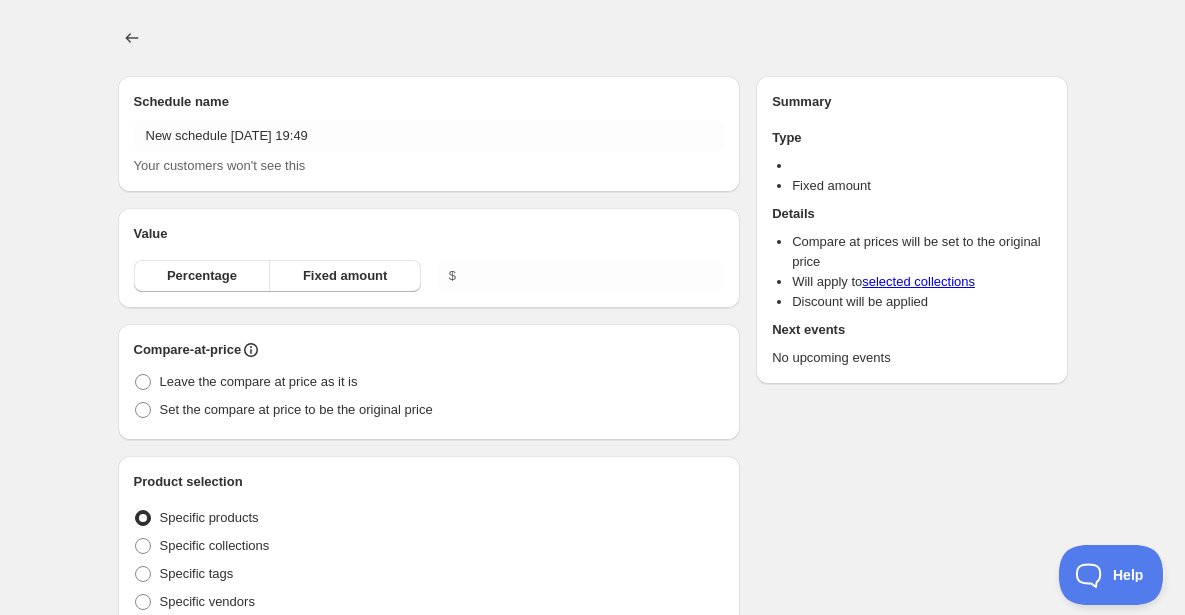 radio on "true" 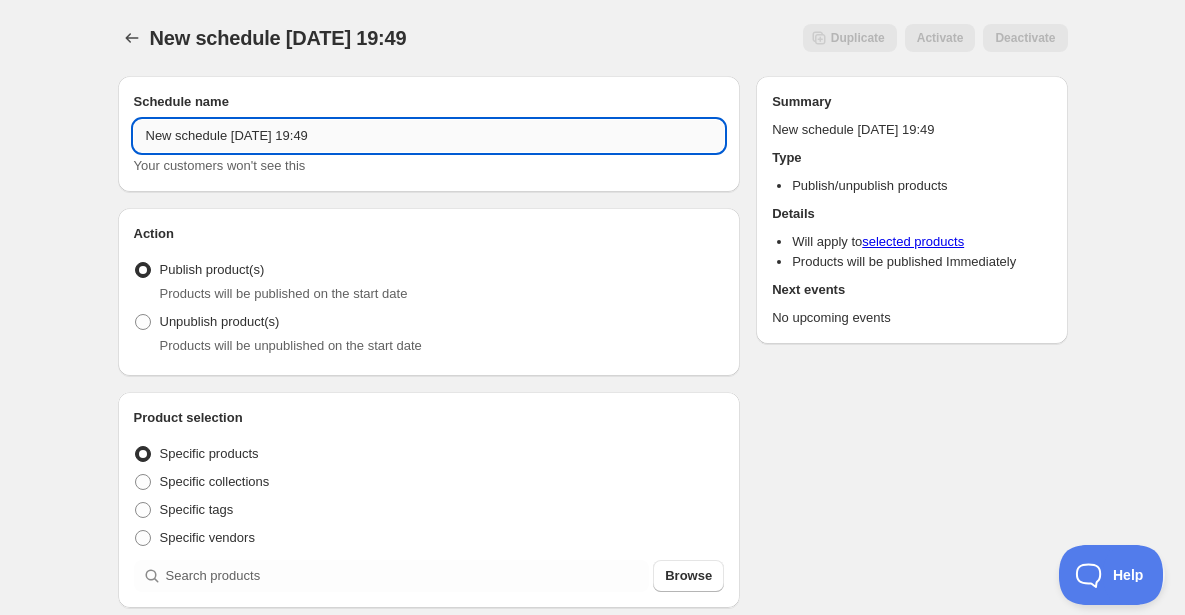 click on "New schedule Jul 24 2025 19:49" at bounding box center (429, 136) 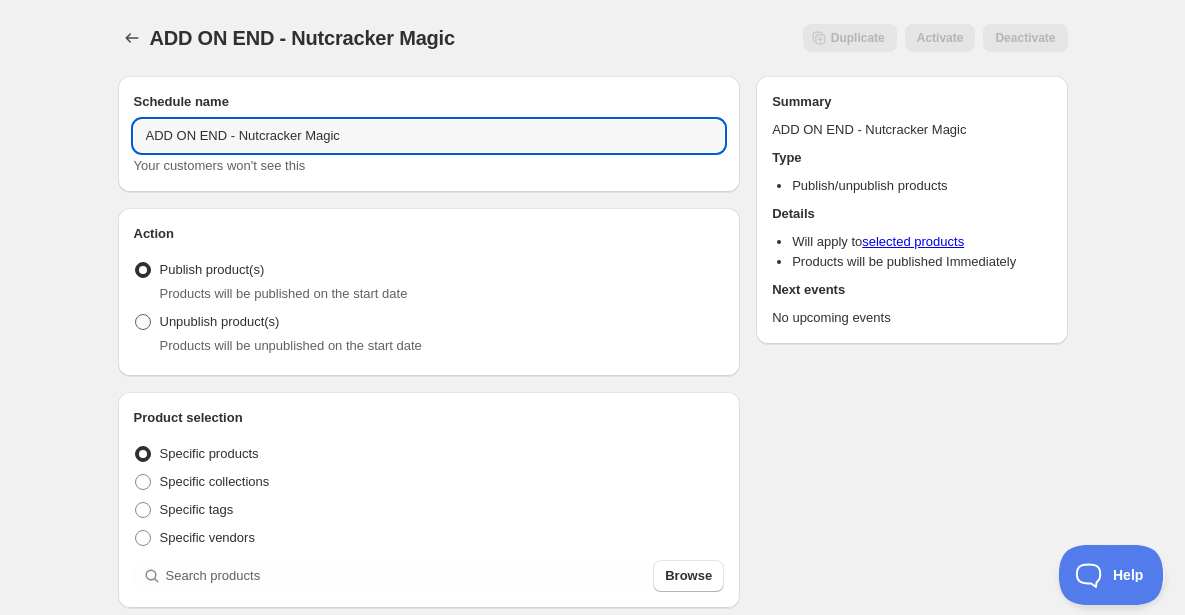 type on "ADD ON END - Nutcracker Magic" 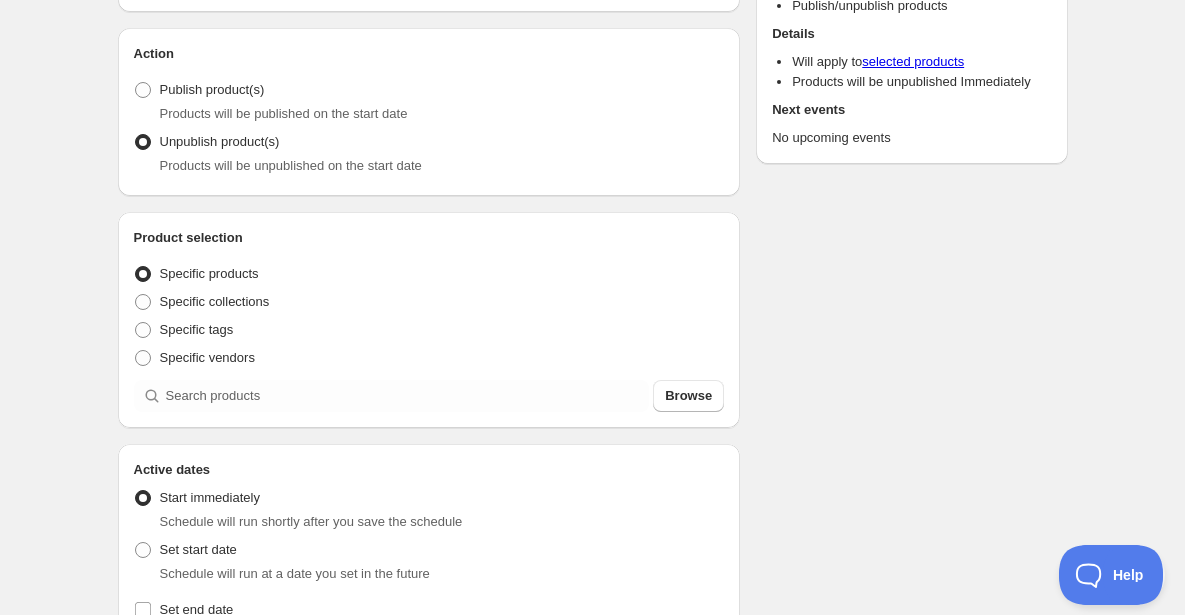 scroll, scrollTop: 178, scrollLeft: 0, axis: vertical 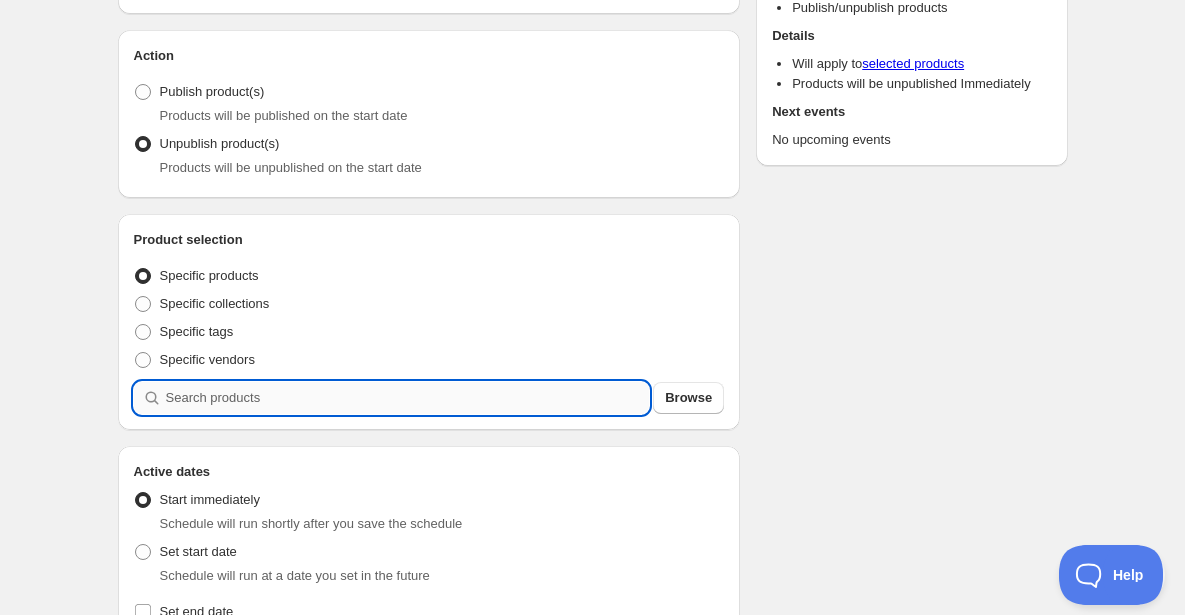click at bounding box center (408, 398) 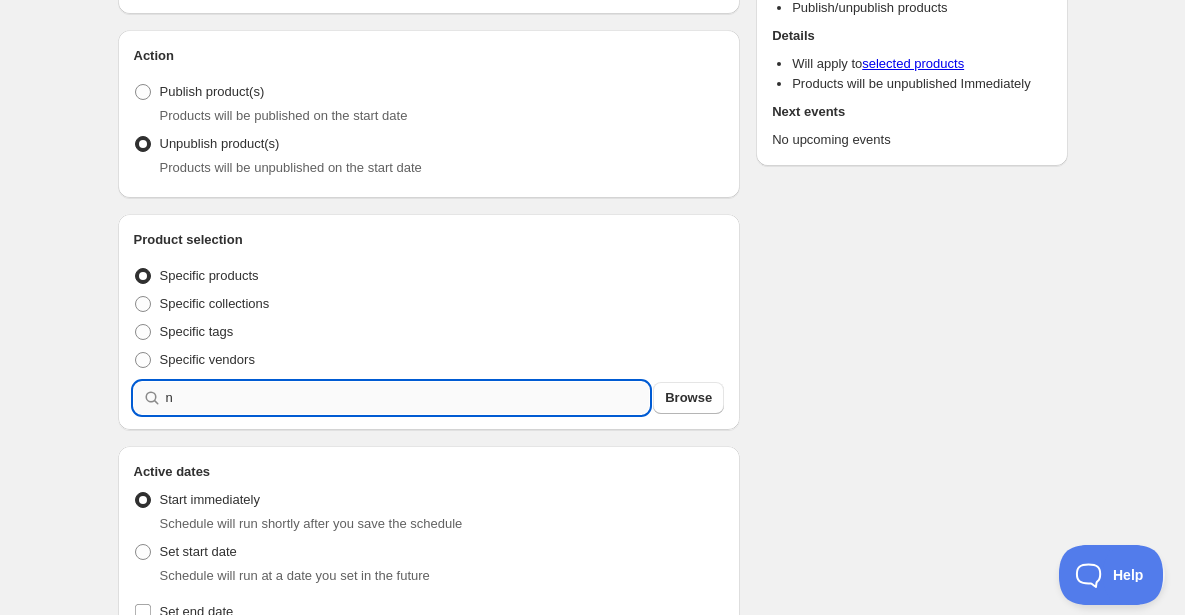 type on "n" 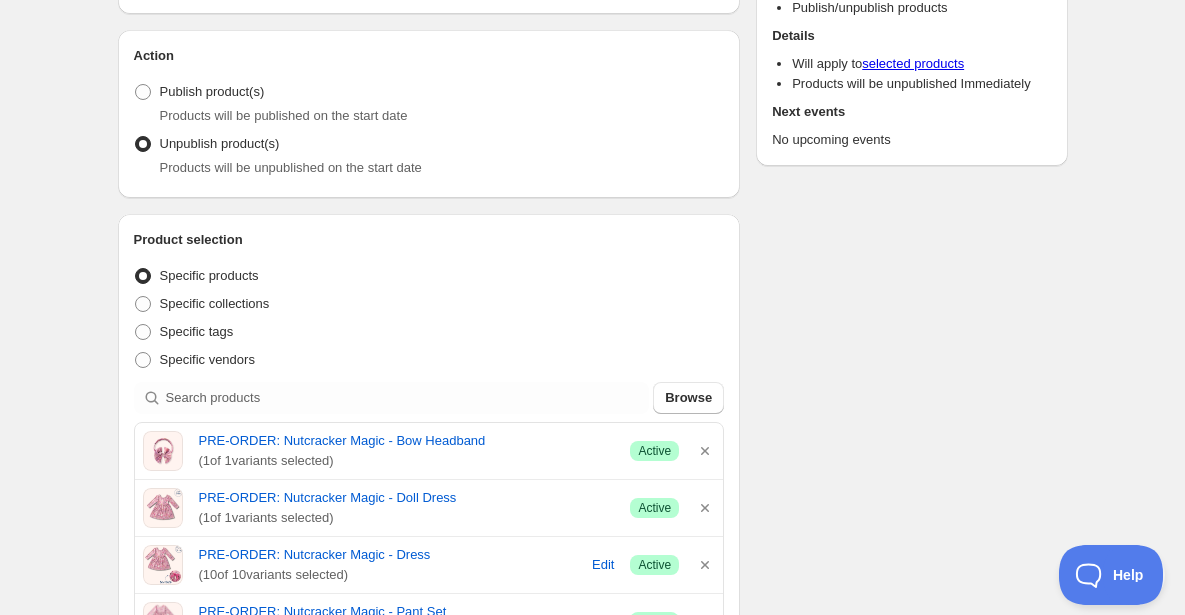 click on "Schedule name ADD ON END - Nutcracker Magic Your customers won't see this Action Action Publish product(s) Products will be published on the start date Unpublish product(s) Products will be unpublished on the start date Product selection Entity type Specific products Specific collections Specific tags Specific vendors Browse PRE-ORDER: Nutcracker Magic - Bow Headband ( 1  of   1  variants selected) Success Active PRE-ORDER: Nutcracker Magic - Doll Dress ( 1  of   1  variants selected) Success Active PRE-ORDER: Nutcracker Magic - Dress ( 10  of   10  variants selected) Edit Success Active PRE-ORDER: Nutcracker Magic - Pant Set ( 10  of   10  variants selected) Edit Success Active PRE-ORDER: Nutcracker Magic - Romper ( 6  of   6  variants selected) Edit Success Active Active dates Active Date Type Start immediately Schedule will run shortly after you save the schedule Set start date Schedule will run at a date you set in the future Set end date Repeating Repeating Ok Cancel Every 1 Date range Days Weeks Months" at bounding box center (585, 739) 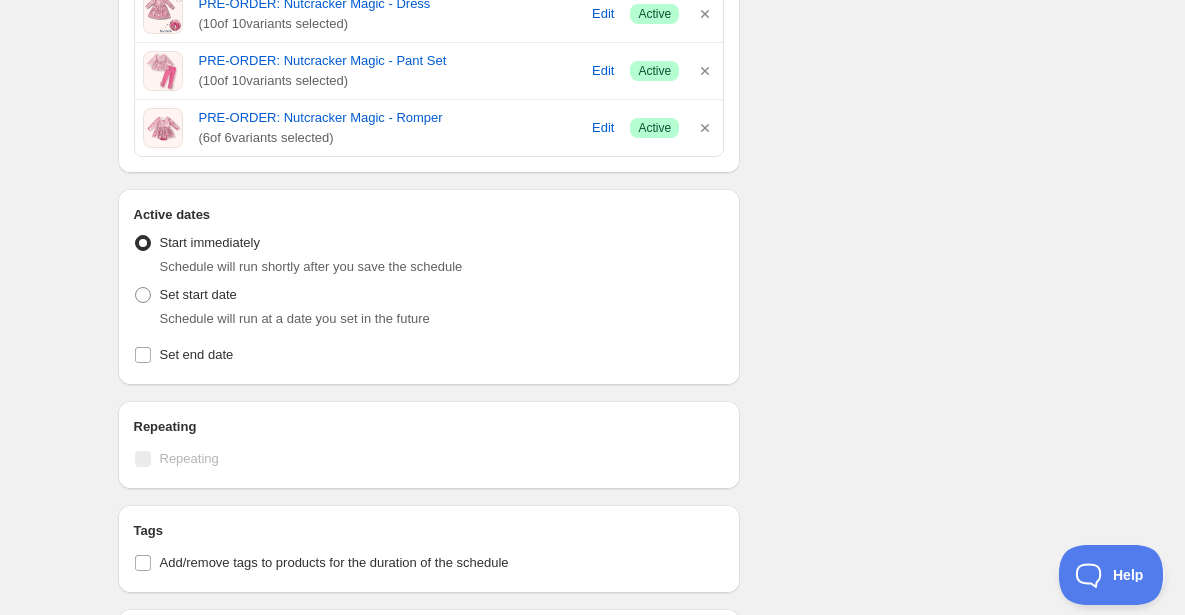 scroll, scrollTop: 732, scrollLeft: 0, axis: vertical 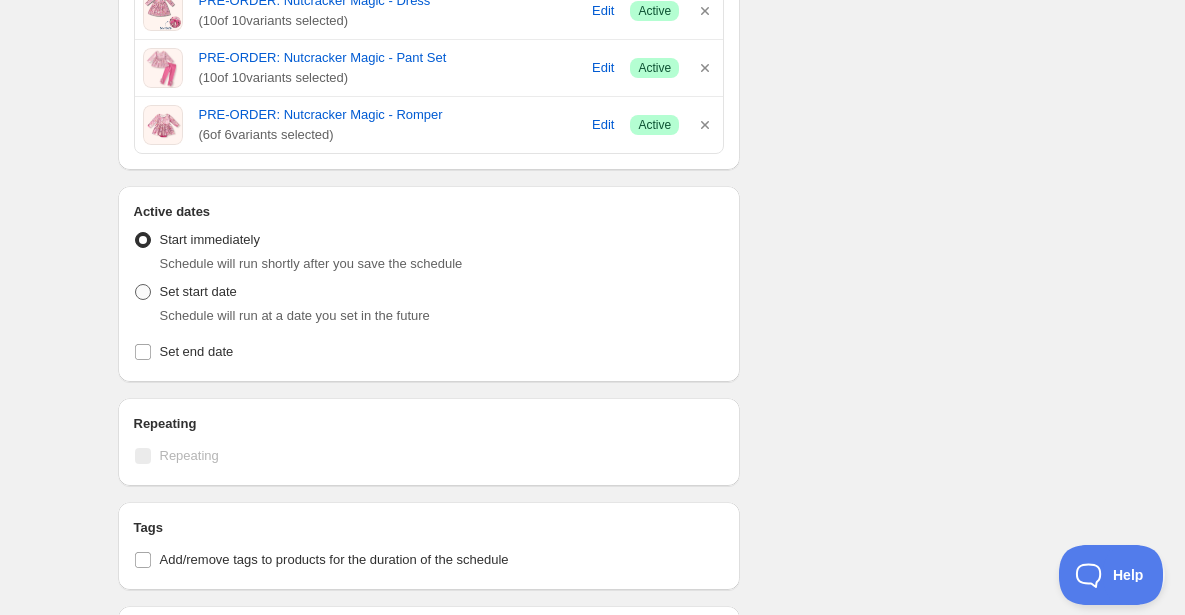 click at bounding box center [143, 292] 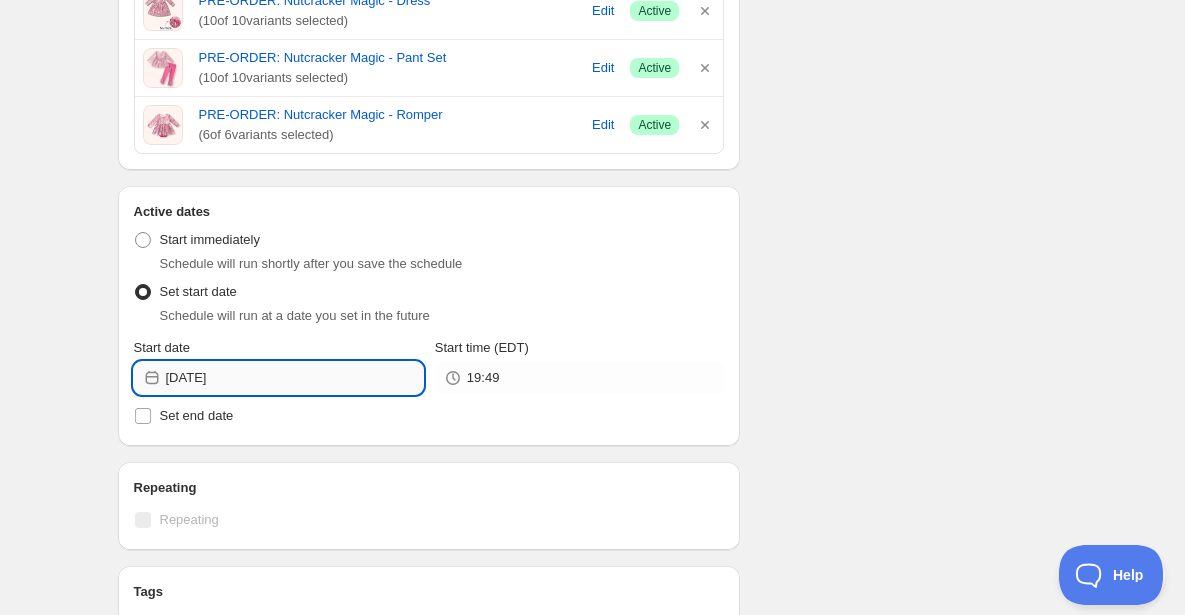 click on "2025-07-24" at bounding box center [294, 378] 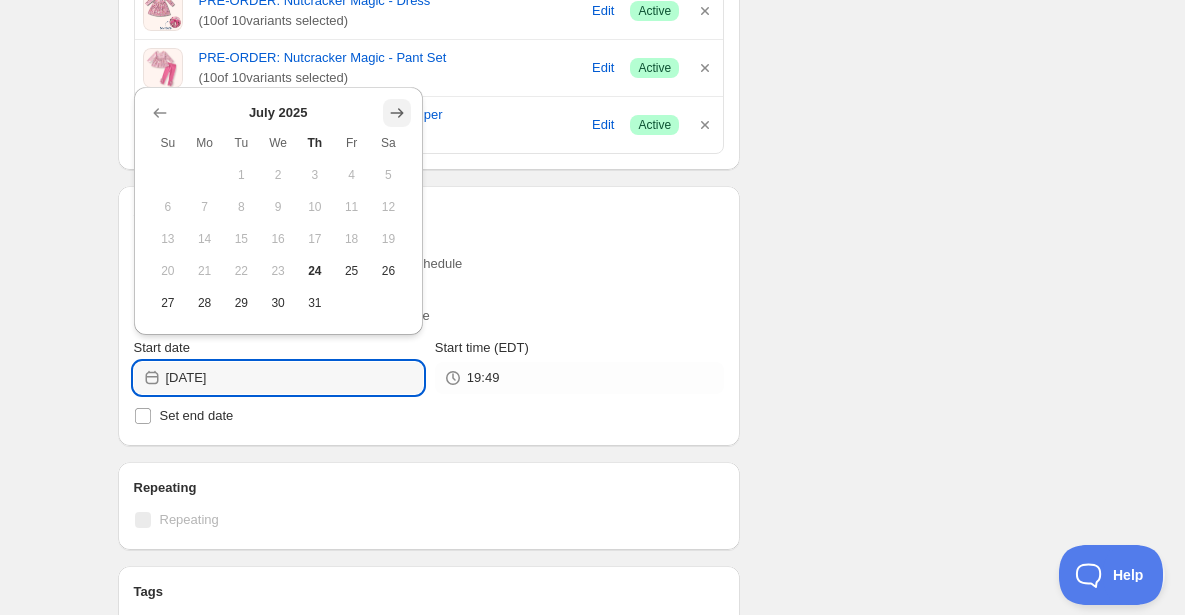click 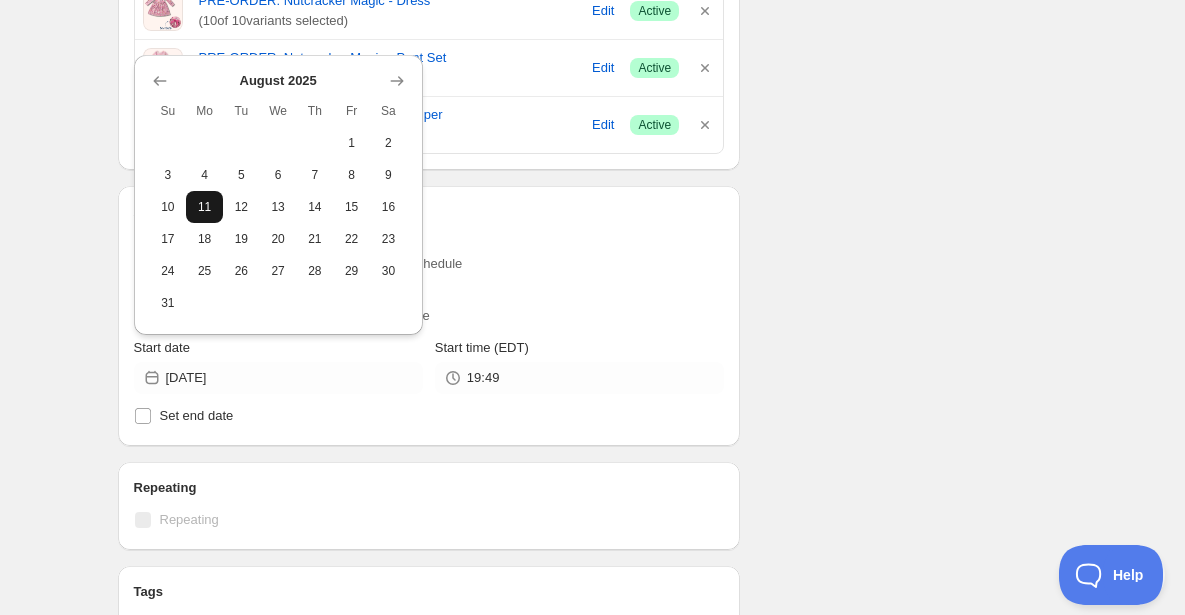 click on "11" at bounding box center [204, 207] 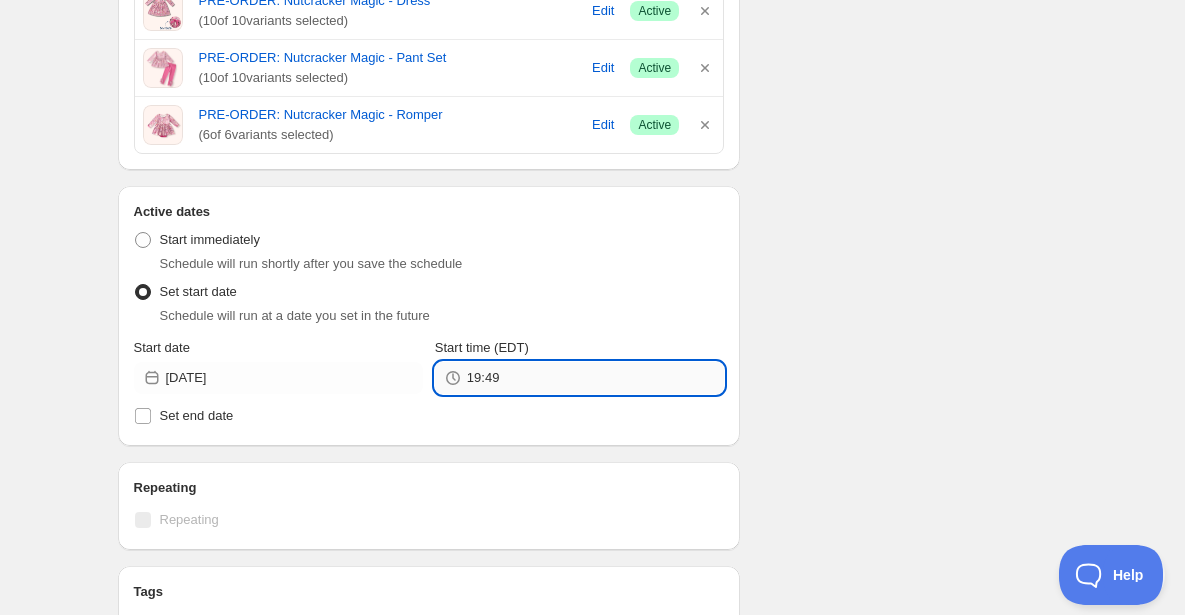 click on "19:49" at bounding box center (595, 378) 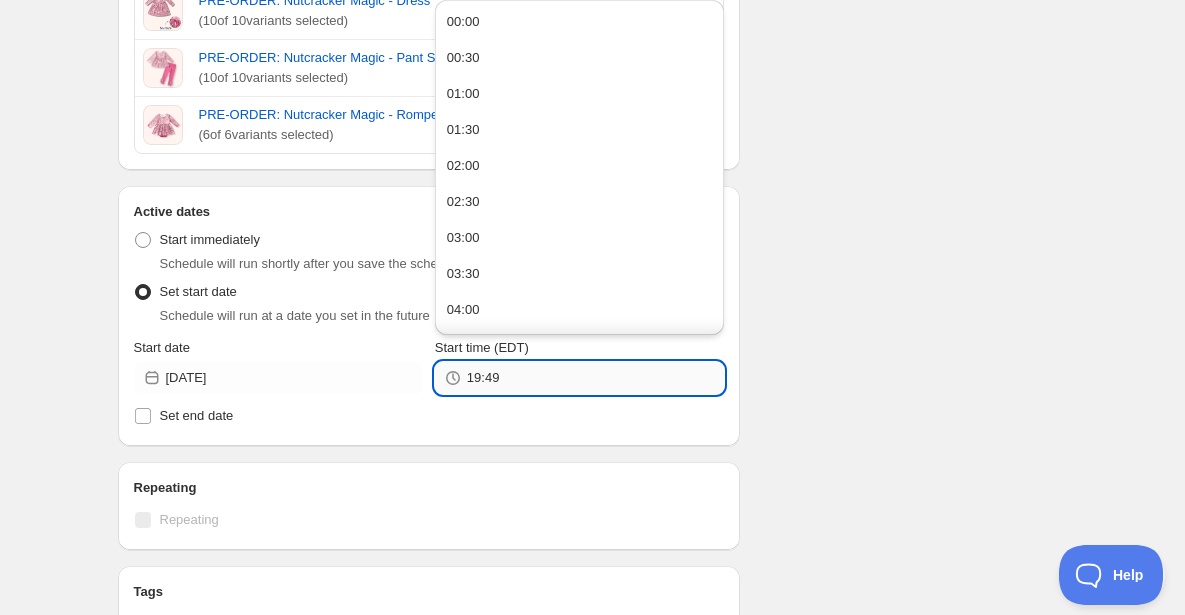 click on "19:49" at bounding box center [595, 378] 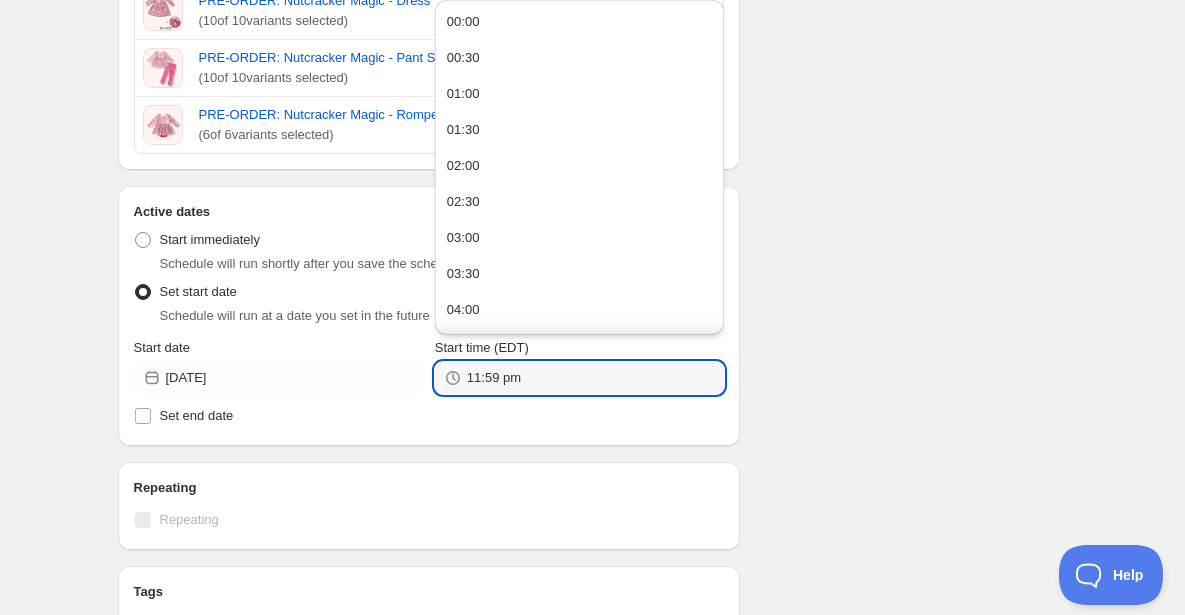 type on "23:59" 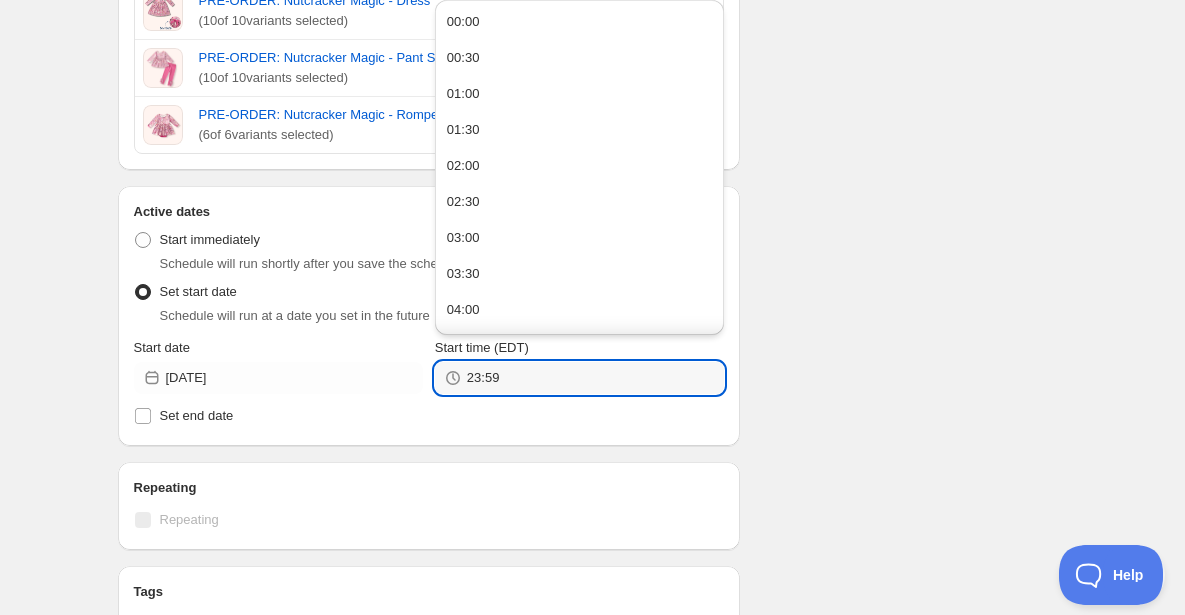click on "Schedule name ADD ON END - Nutcracker Magic Your customers won't see this Action Action Publish product(s) Products will be published on the start date Unpublish product(s) Products will be unpublished on the start date Product selection Entity type Specific products Specific collections Specific tags Specific vendors Browse PRE-ORDER: Nutcracker Magic - Bow Headband ( 1  of   1  variants selected) Success Active PRE-ORDER: Nutcracker Magic - Doll Dress ( 1  of   1  variants selected) Success Active PRE-ORDER: Nutcracker Magic - Dress ( 10  of   10  variants selected) Edit Success Active PRE-ORDER: Nutcracker Magic - Pant Set ( 10  of   10  variants selected) Edit Success Active PRE-ORDER: Nutcracker Magic - Romper ( 6  of   6  variants selected) Edit Success Active Active dates Active Date Type Start immediately Schedule will run shortly after you save the schedule Set start date Schedule will run at a date you set in the future Start date 2025-08-11 Start time (EDT) 23:59 Set end date Repeating Repeating Ok" at bounding box center [585, 217] 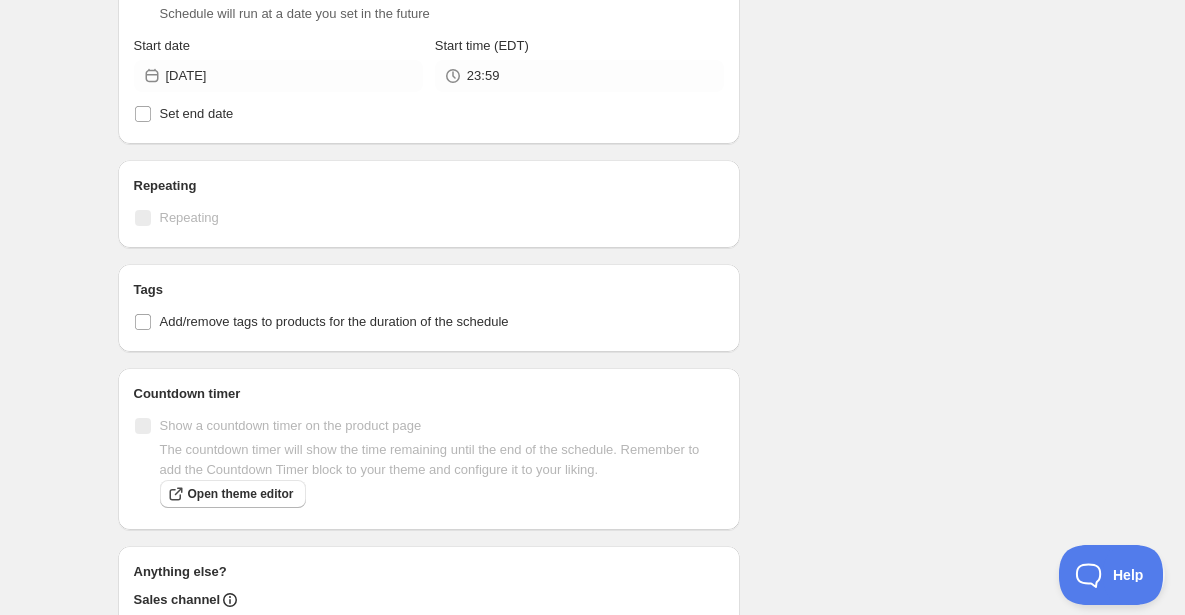 scroll, scrollTop: 1044, scrollLeft: 0, axis: vertical 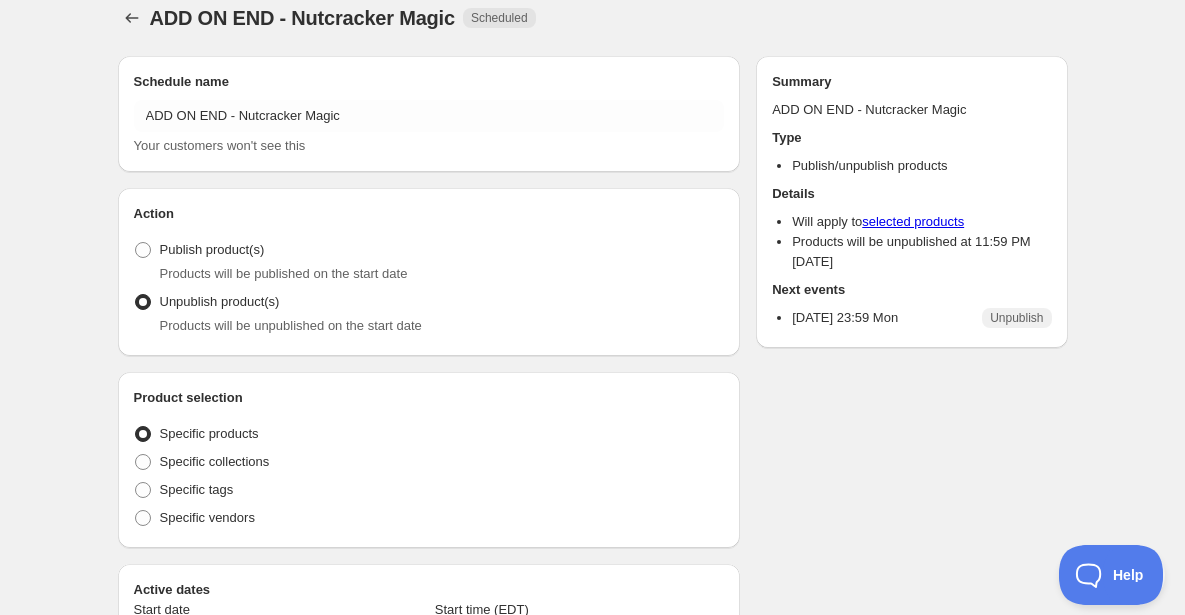 radio on "true" 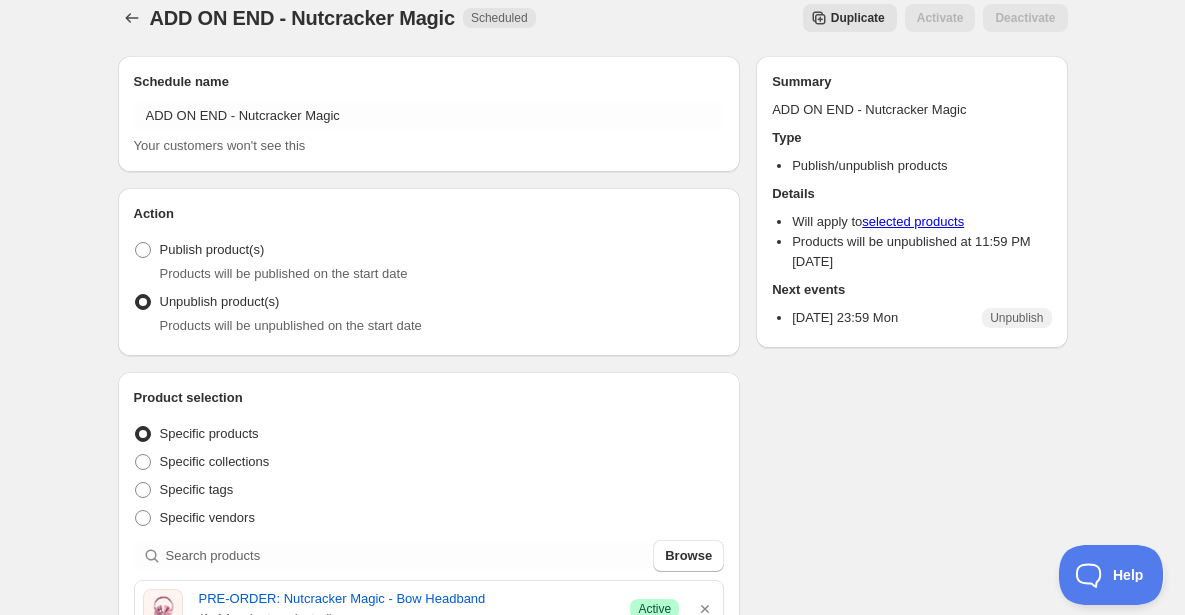 click on "Schedule name ADD ON END - Nutcracker Magic Your customers won't see this Action Action Publish product(s) Products will be published on the start date Unpublish product(s) Products will be unpublished on the start date Product selection Entity type Specific products Specific collections Specific tags Specific vendors Browse PRE-ORDER: Nutcracker Magic - Bow Headband ( 1  of   1  variants selected) Success Active PRE-ORDER: Nutcracker Magic - Doll Dress ( 1  of   1  variants selected) Success Active PRE-ORDER: Nutcracker Magic - Dress ( 10  of   10  variants selected) Edit Success Active PRE-ORDER: Nutcracker Magic - Pant Set ( 10  of   10  variants selected) Edit Success Active PRE-ORDER: Nutcracker Magic - Romper ( 6  of   6  variants selected) Edit Success Active Active dates Start date 2025-08-11 Start time (EDT) 23:59 Set end date Repeating Repeating Ok Cancel Every 1 Date range Days Weeks Months Years Days Ends Never On specific date After a number of occurances Tags Countdown timer Open theme editor" at bounding box center (585, 871) 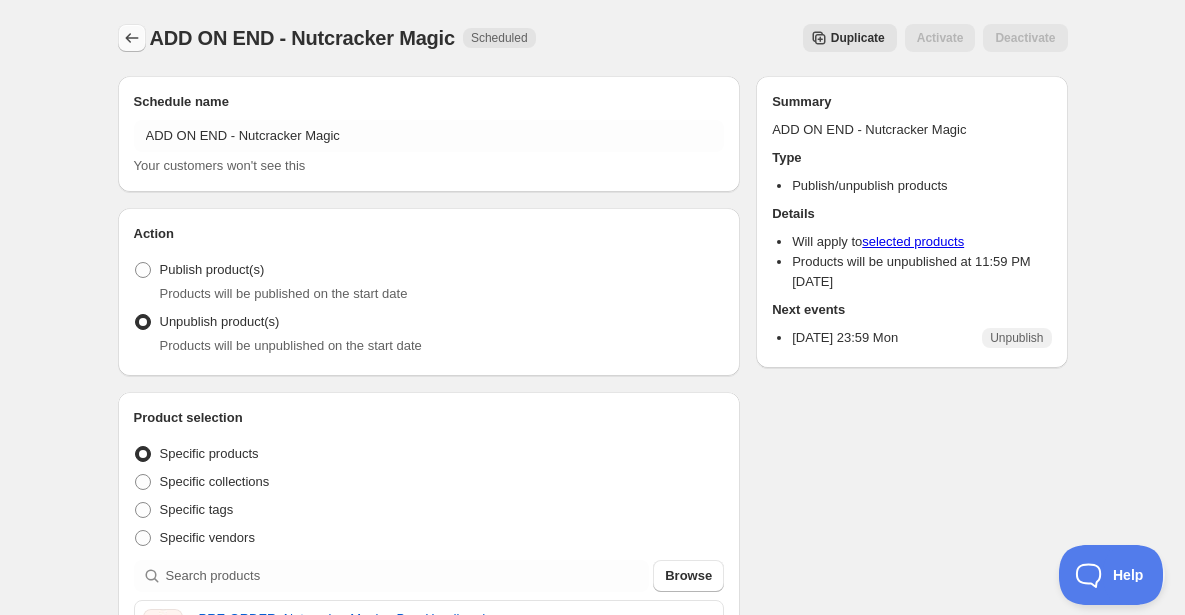 scroll, scrollTop: 0, scrollLeft: 0, axis: both 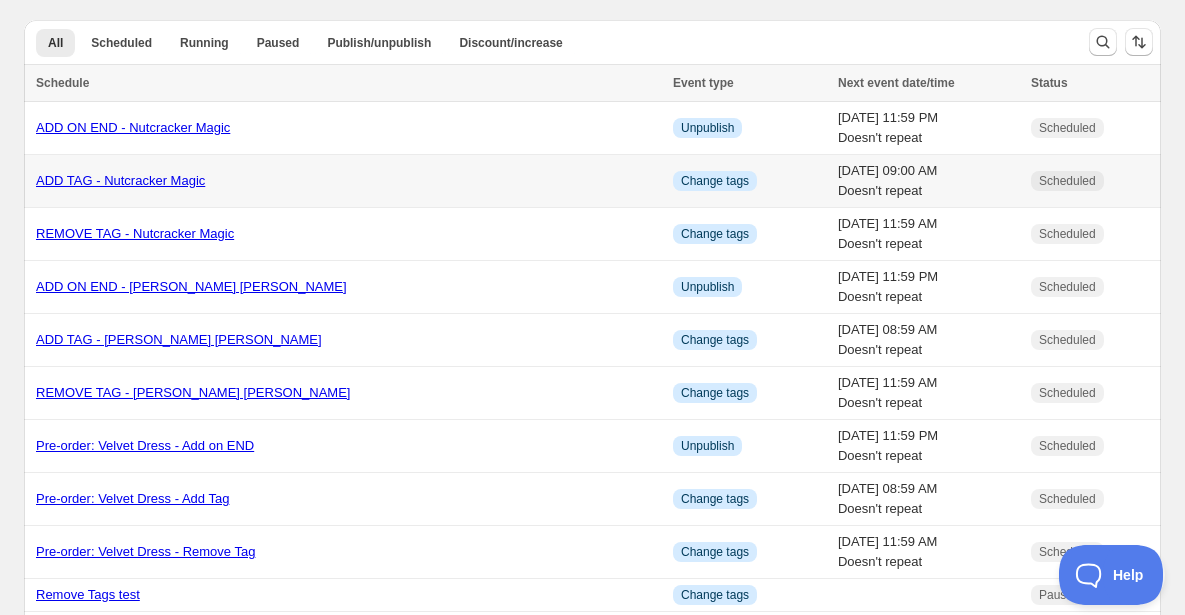 click on "Info Change tags" at bounding box center [749, 181] 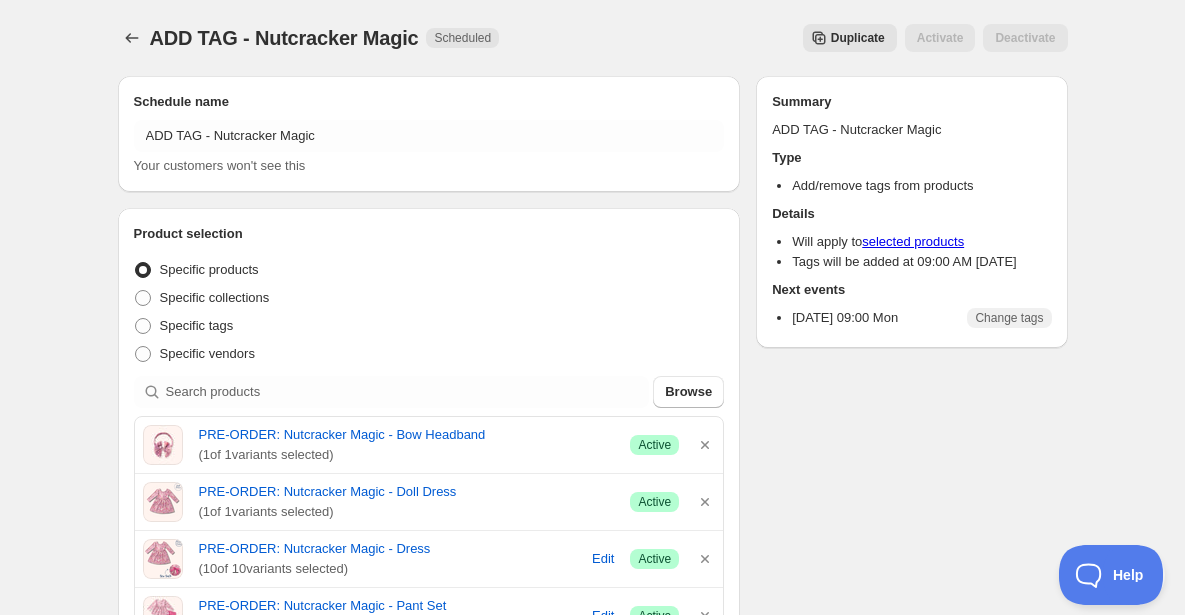 click on "( 1  of   1  variants selected)" at bounding box center [407, 512] 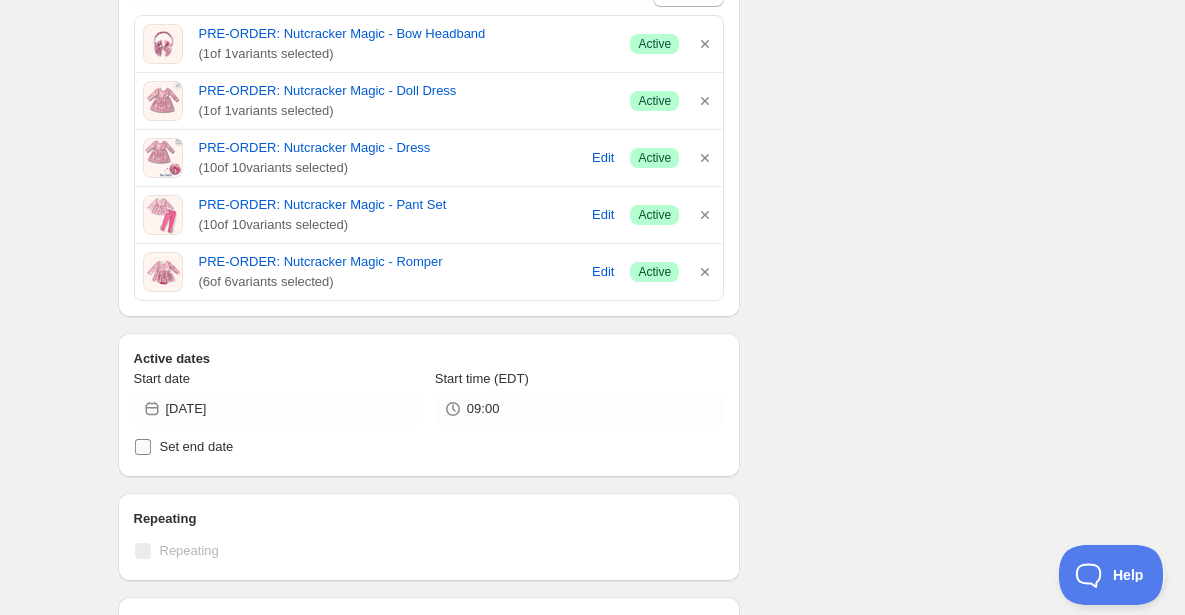scroll, scrollTop: 415, scrollLeft: 0, axis: vertical 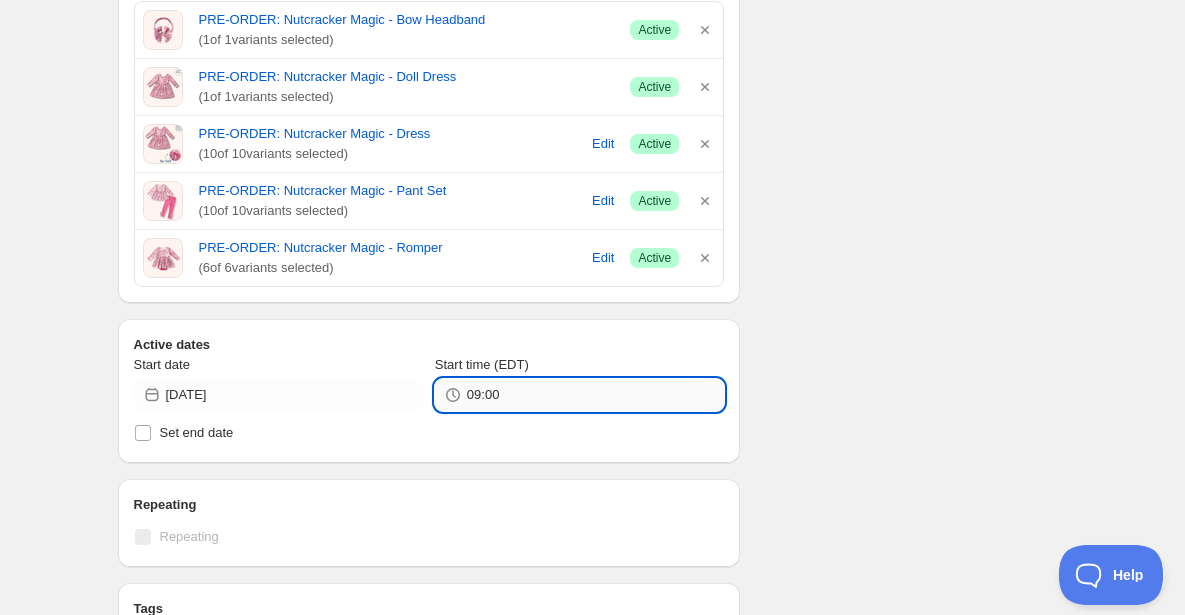 click on "09:00" at bounding box center [595, 395] 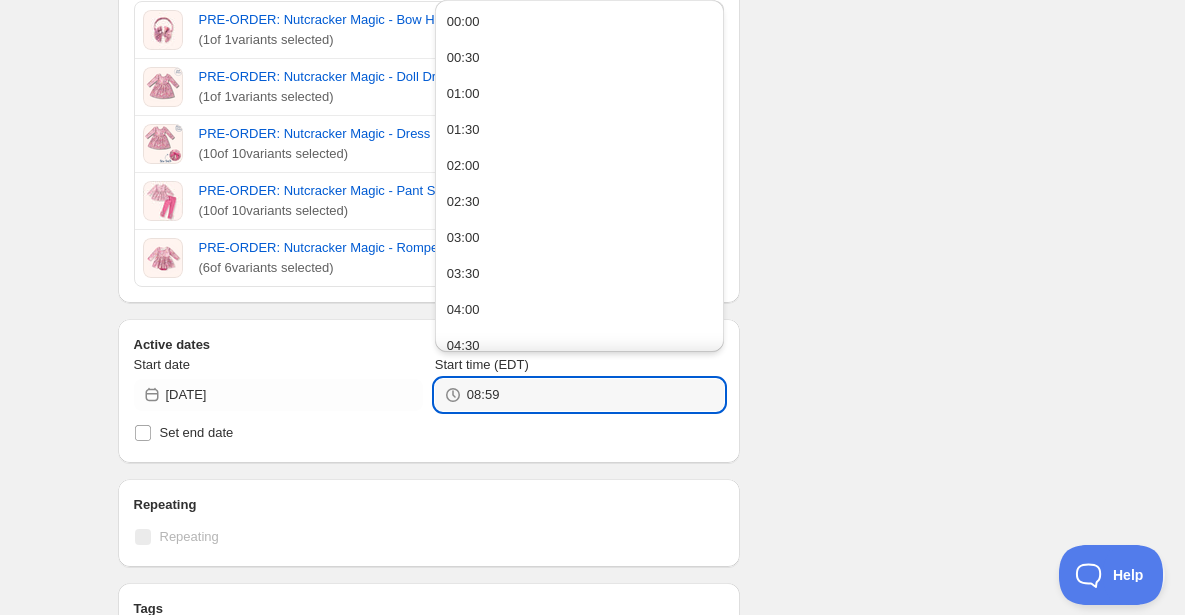 type on "08:59" 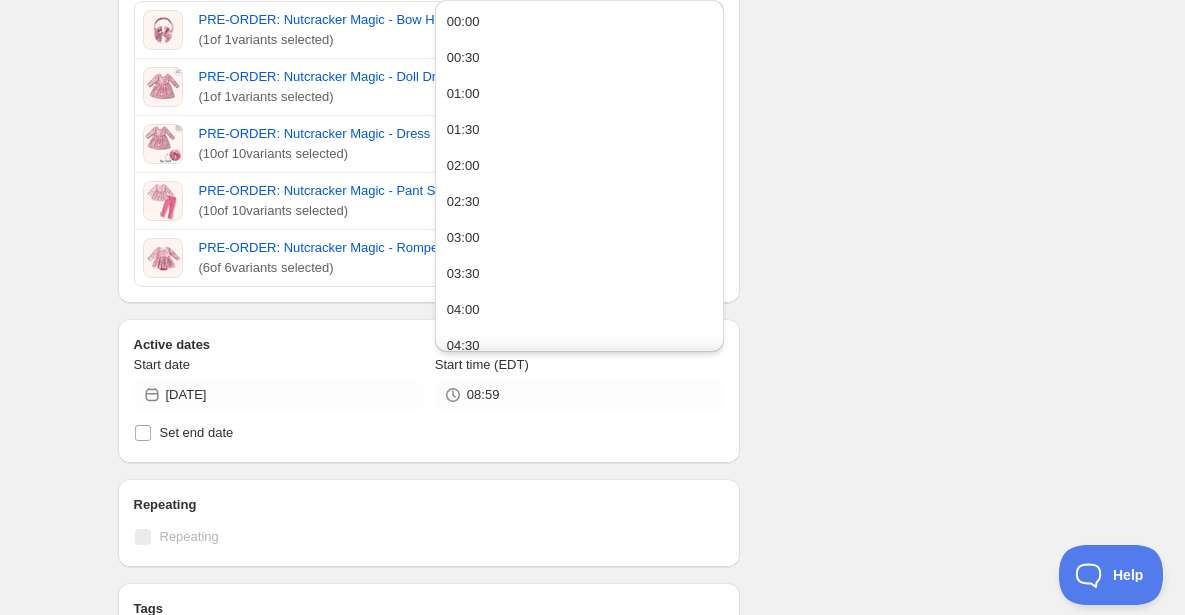 click on "Schedule name ADD TAG - Nutcracker Magic Your customers won't see this Product selection Entity type Specific products Specific collections Specific tags Specific vendors Browse PRE-ORDER: Nutcracker Magic - Bow Headband ( 1  of   1  variants selected) Success Active PRE-ORDER: Nutcracker Magic - Doll Dress ( 1  of   1  variants selected) Success Active PRE-ORDER: Nutcracker Magic - Dress ( 10  of   10  variants selected) Edit Success Active PRE-ORDER: Nutcracker Magic - Pant Set ( 10  of   10  variants selected) Edit Success Active PRE-ORDER: Nutcracker Magic - Romper ( 6  of   6  variants selected) Edit Success Active Active dates Start date 2025-08-11 Start time (EDT) 08:59 Set end date Repeating Repeating Ok Cancel Every 1 Date range Days Weeks Months Years Days Ends Never On specific date After a number of occurances Tags Tag type Add tags at start of schedule Remove tags at start of schedule Tags add-on Countdown timer Show a countdown timer on the product page Open theme editor Summary Type Details" at bounding box center (585, 334) 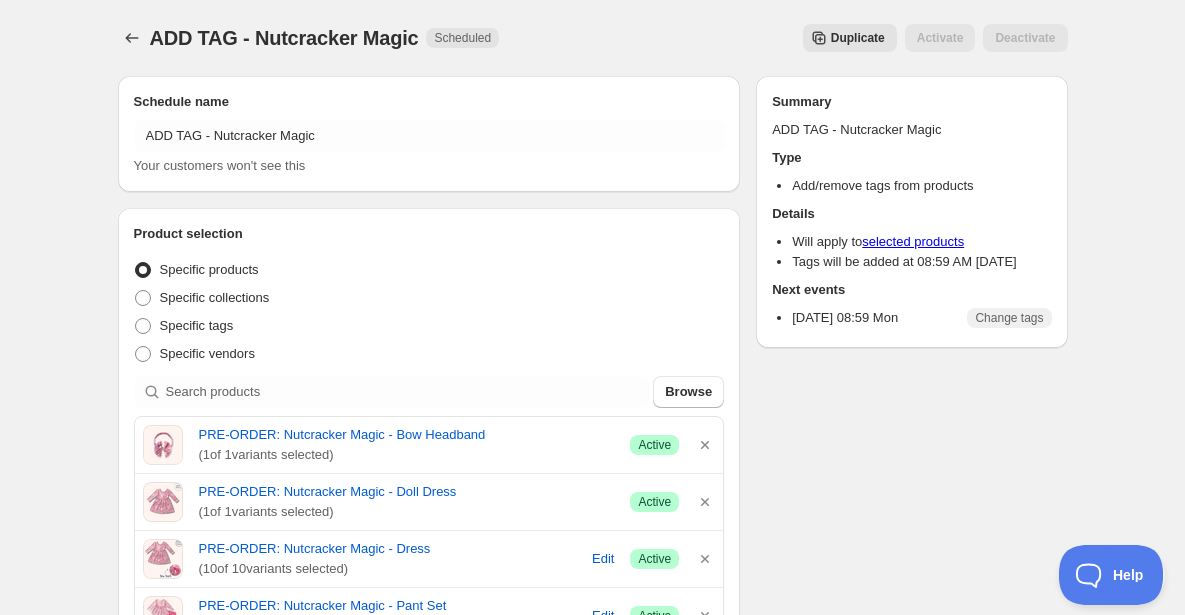 scroll, scrollTop: 0, scrollLeft: 0, axis: both 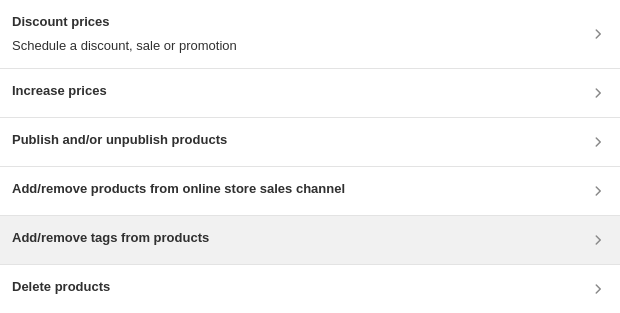 click on "Add/remove tags from products" at bounding box center (110, 238) 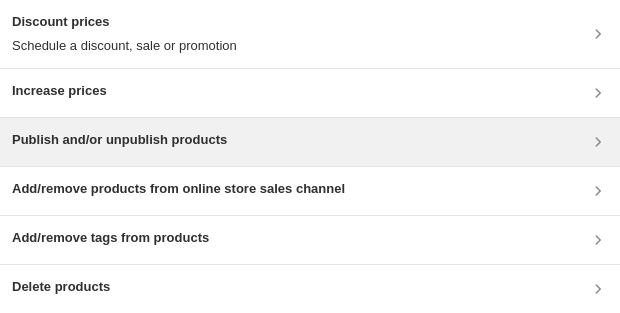 click on "Publish and/or unpublish products" at bounding box center (310, 142) 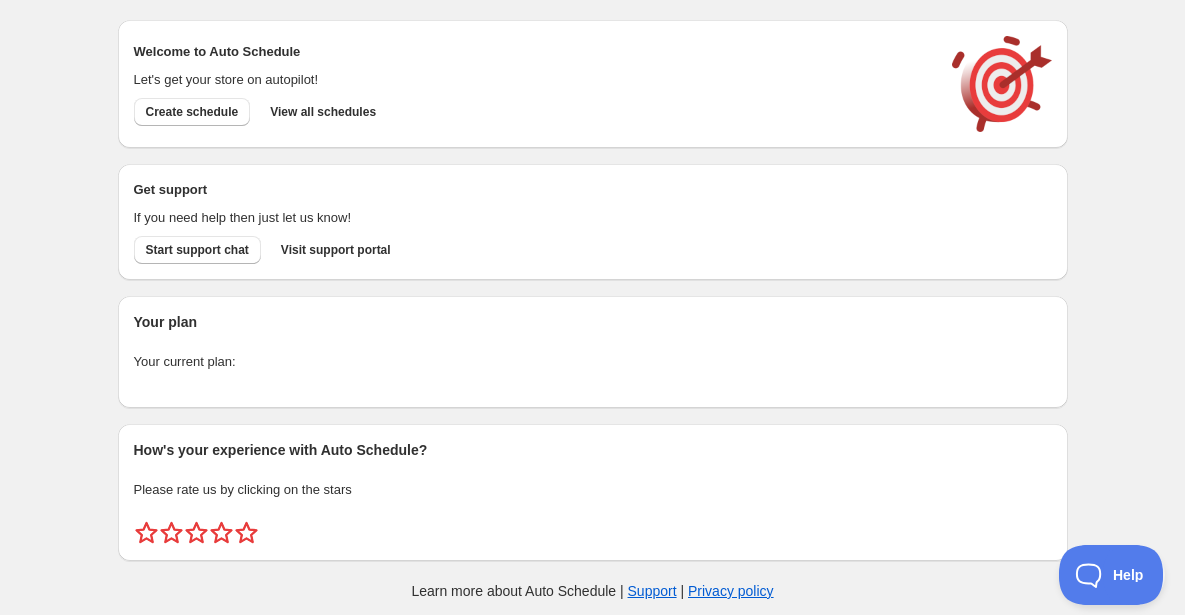 scroll, scrollTop: 0, scrollLeft: 0, axis: both 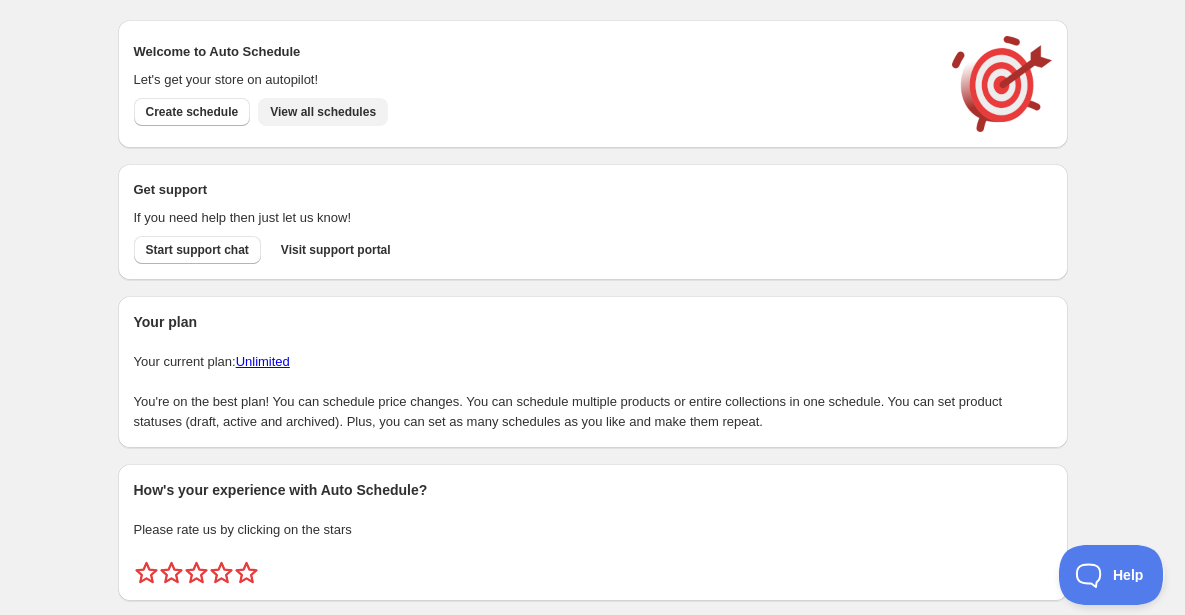 click on "View all schedules" at bounding box center [323, 112] 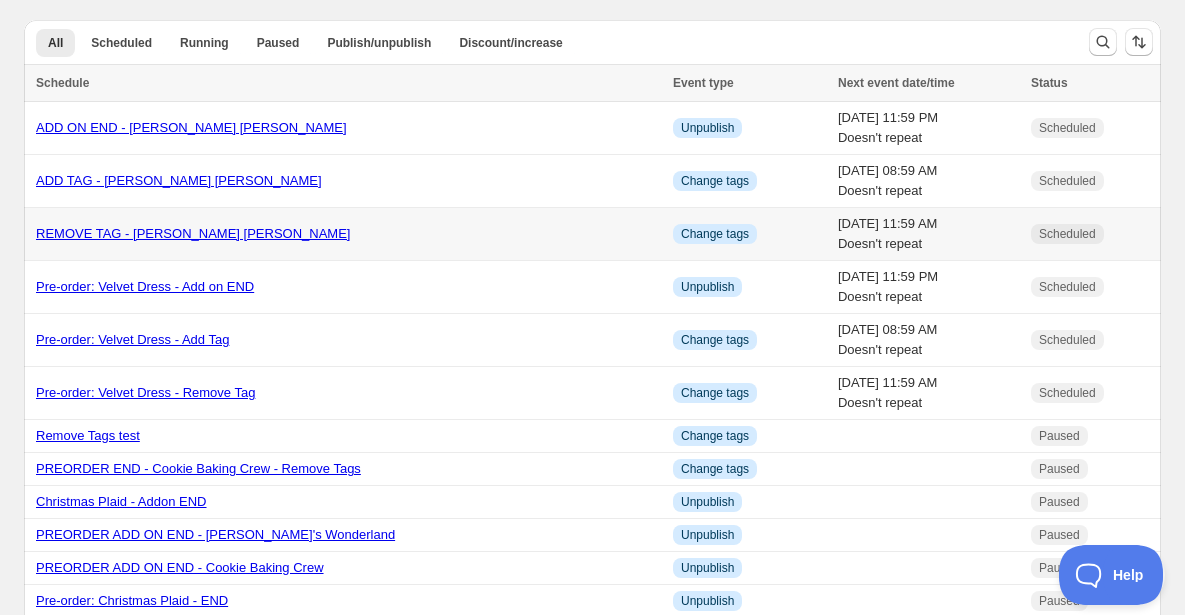 click on "REMOVE TAG - [PERSON_NAME] [PERSON_NAME]" at bounding box center [193, 233] 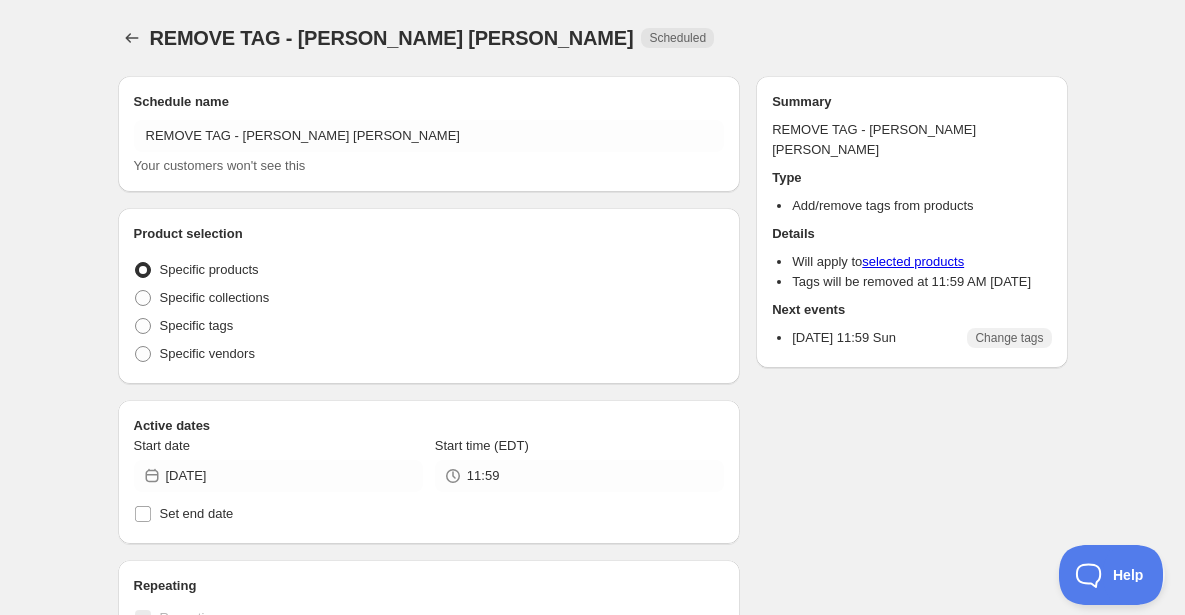 radio on "true" 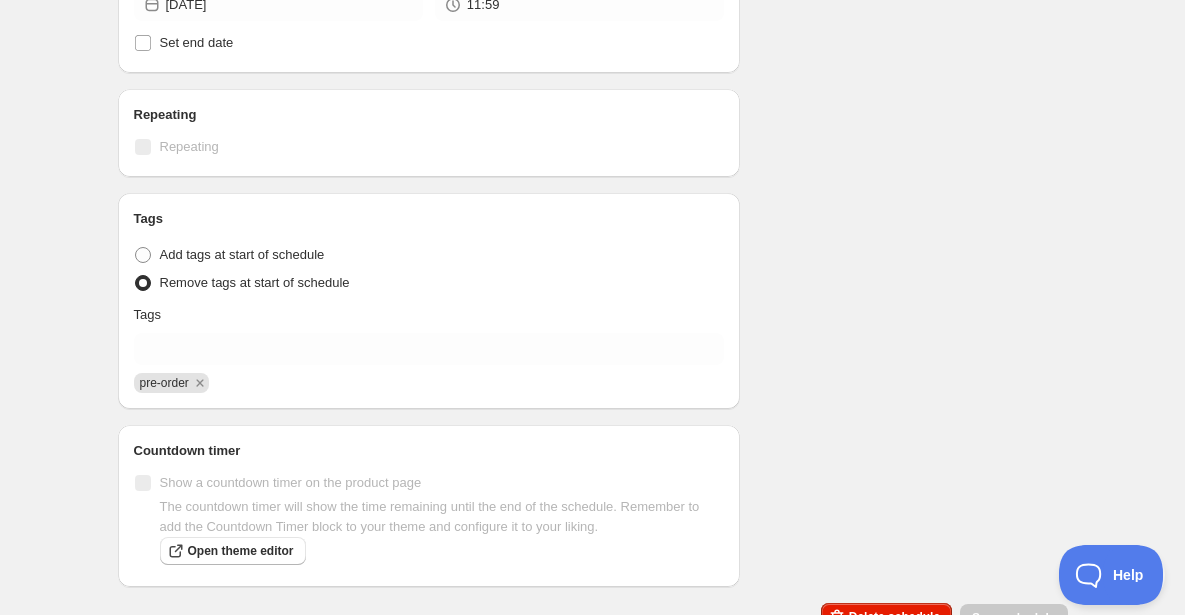 scroll, scrollTop: 978, scrollLeft: 0, axis: vertical 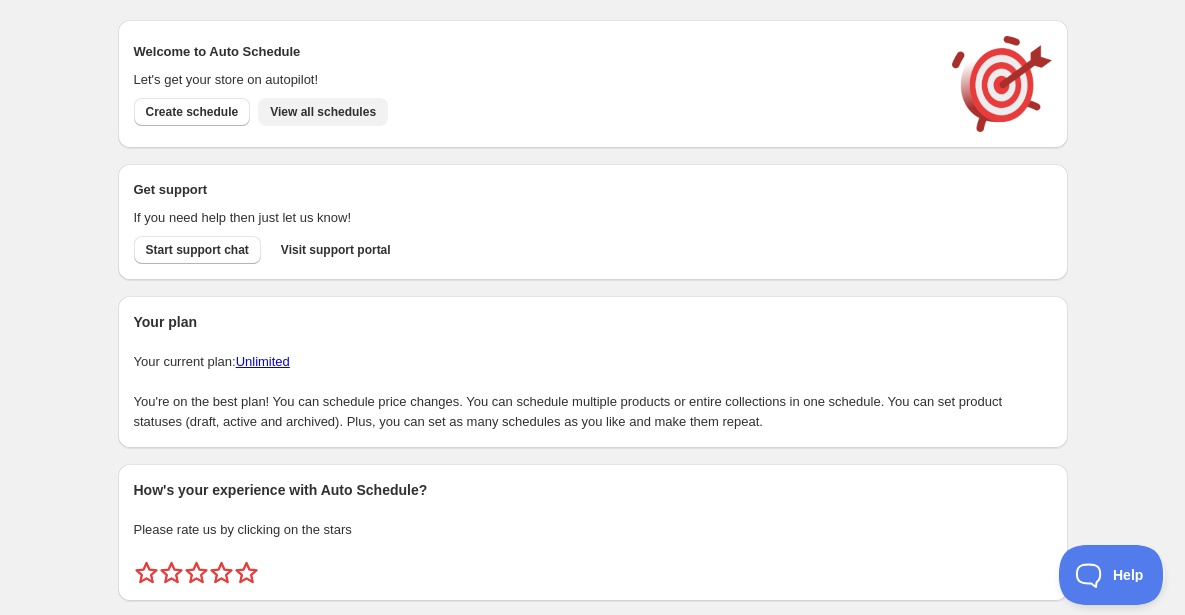 click on "View all schedules" at bounding box center [323, 112] 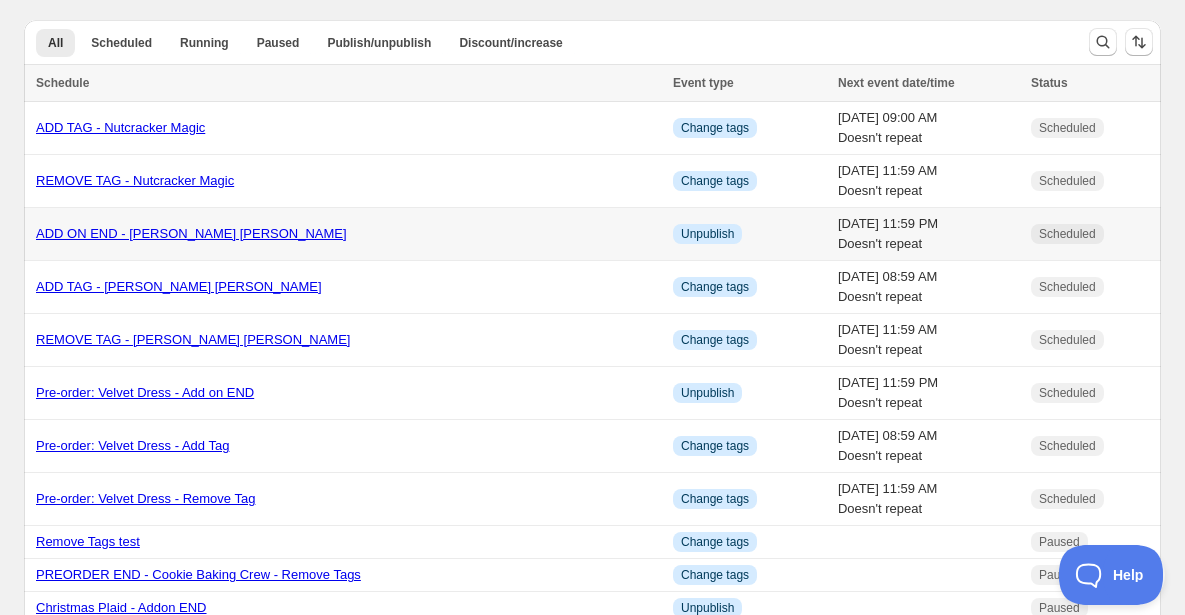 click on "ADD ON END - Holly Jolly Joy" at bounding box center [191, 233] 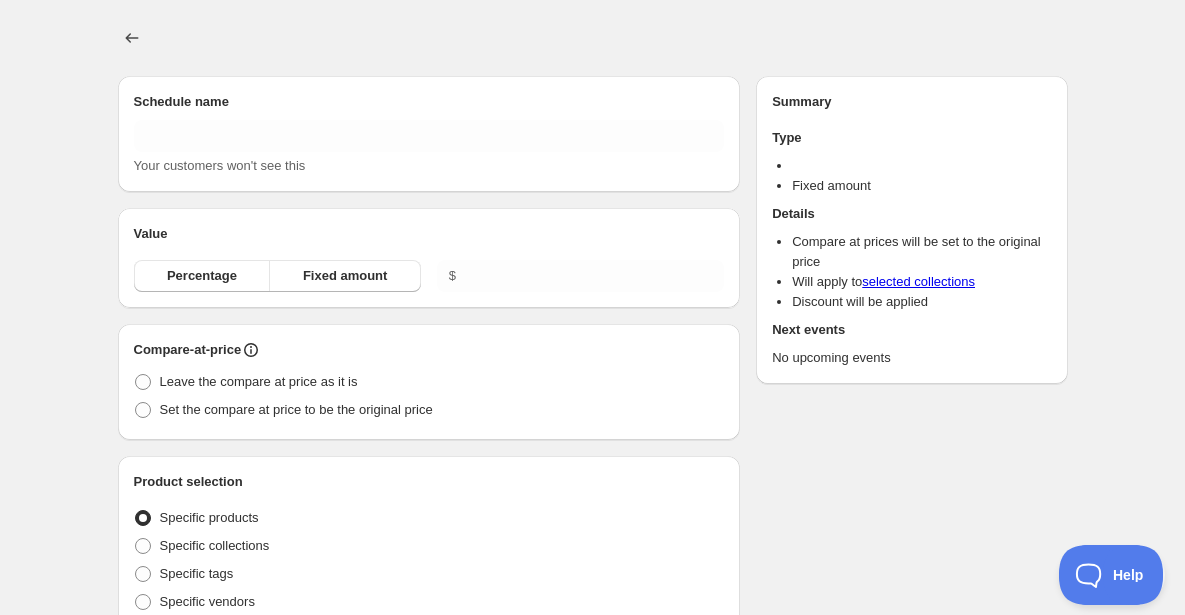 type on "ADD ON END - Holly Jolly Joy" 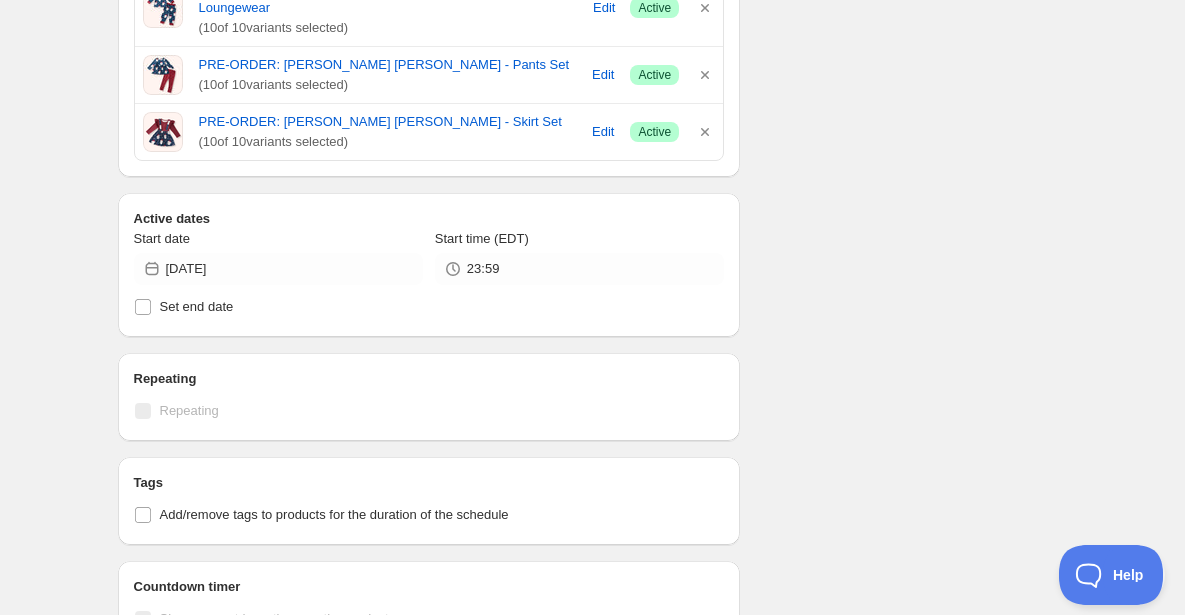 scroll, scrollTop: 904, scrollLeft: 0, axis: vertical 